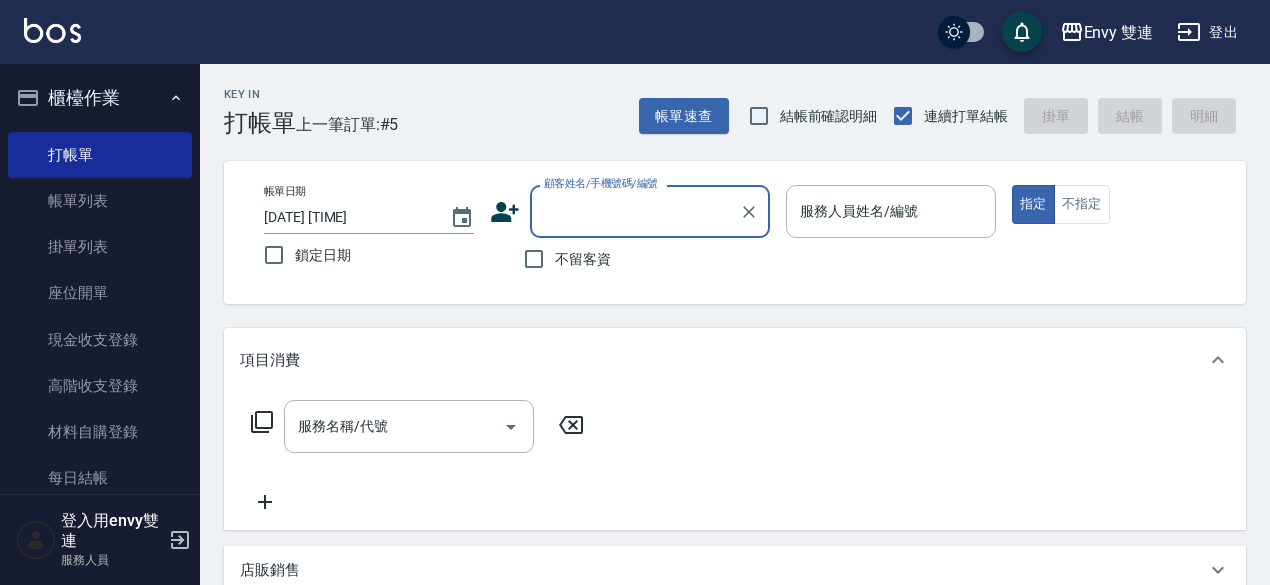 scroll, scrollTop: 0, scrollLeft: 0, axis: both 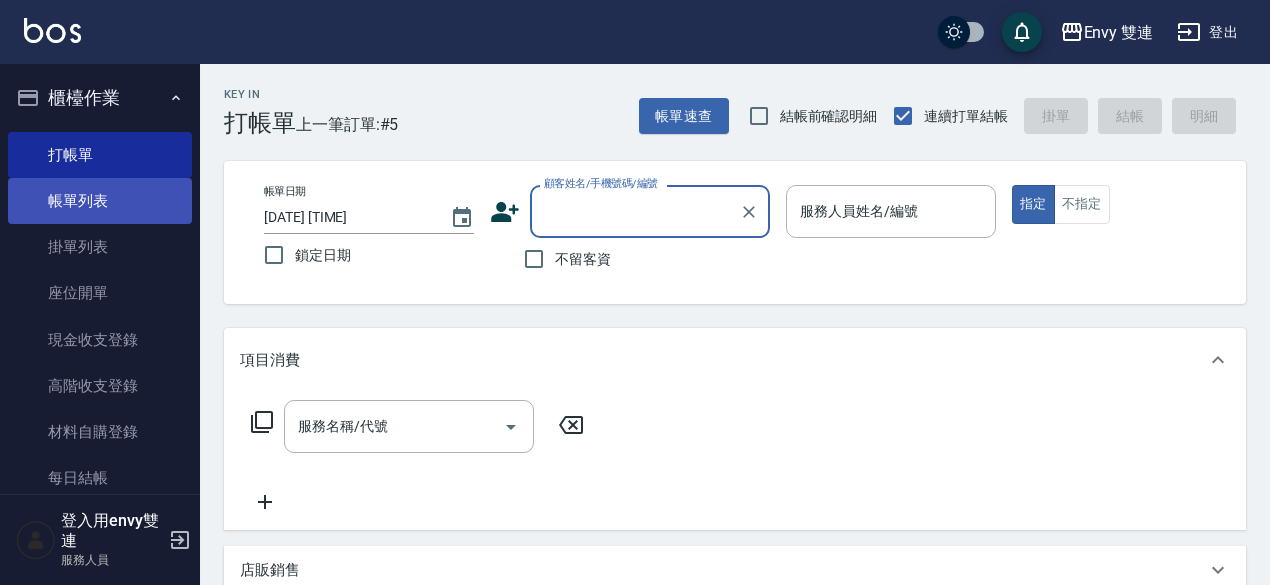 click on "帳單列表" at bounding box center [100, 201] 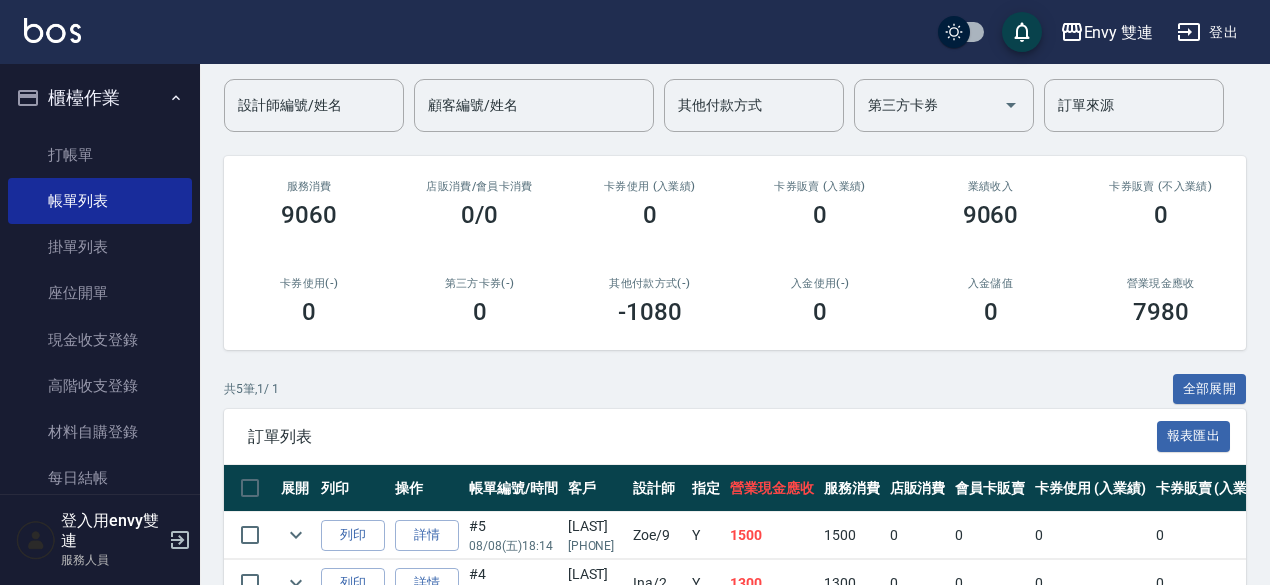 scroll, scrollTop: 0, scrollLeft: 0, axis: both 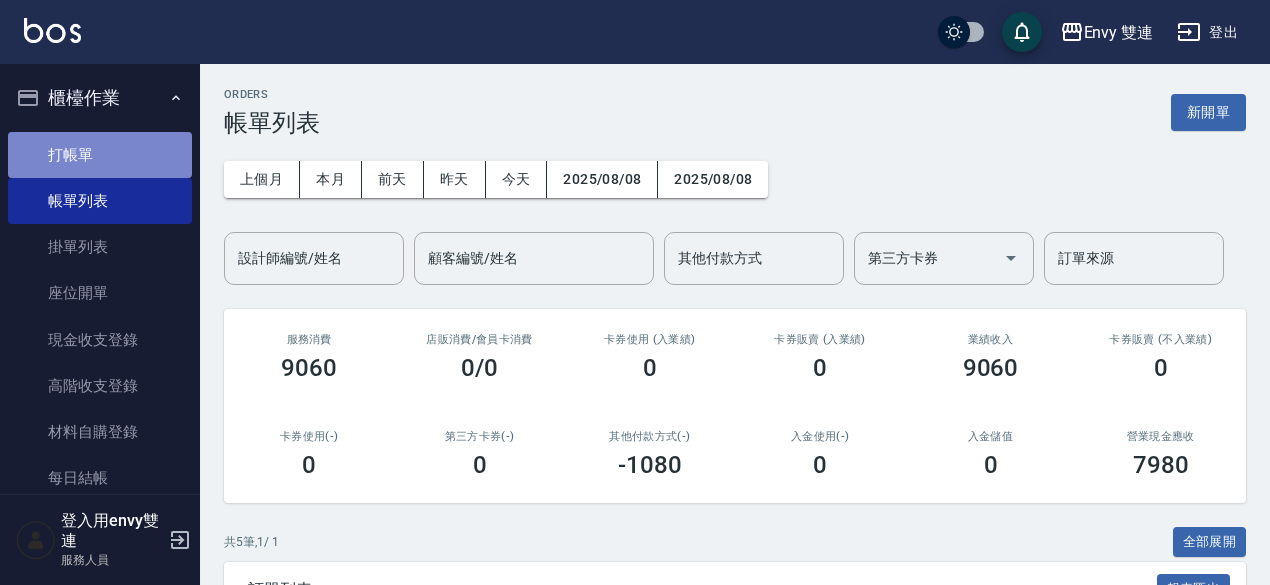 click on "打帳單" at bounding box center (100, 155) 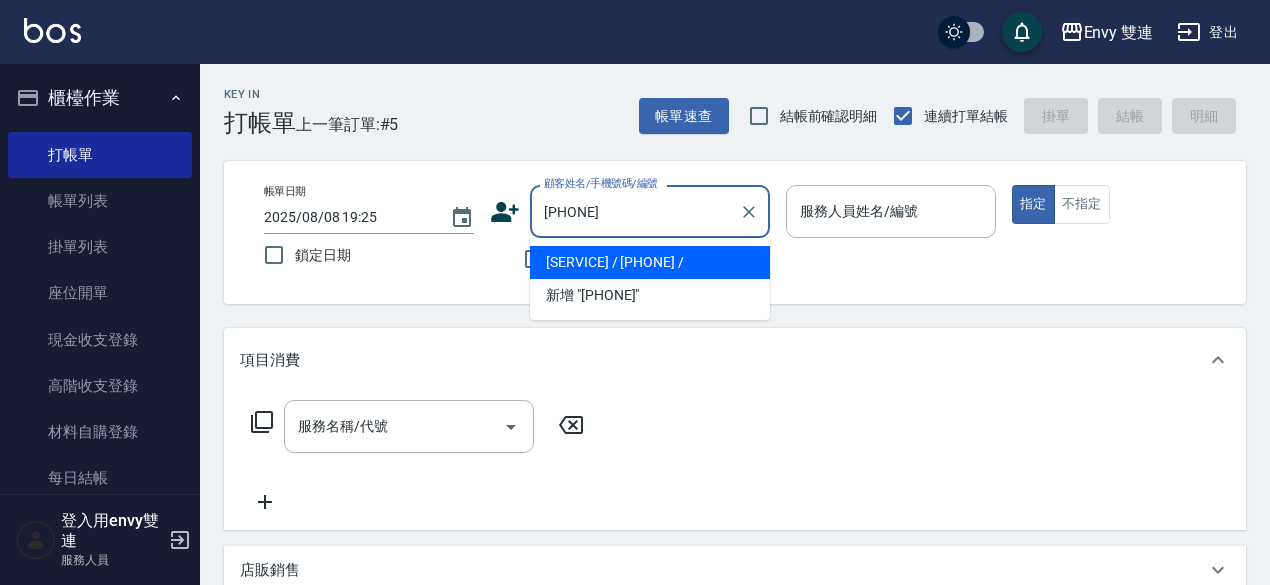 click on "7.30洗剪男/0937102393/" at bounding box center (650, 262) 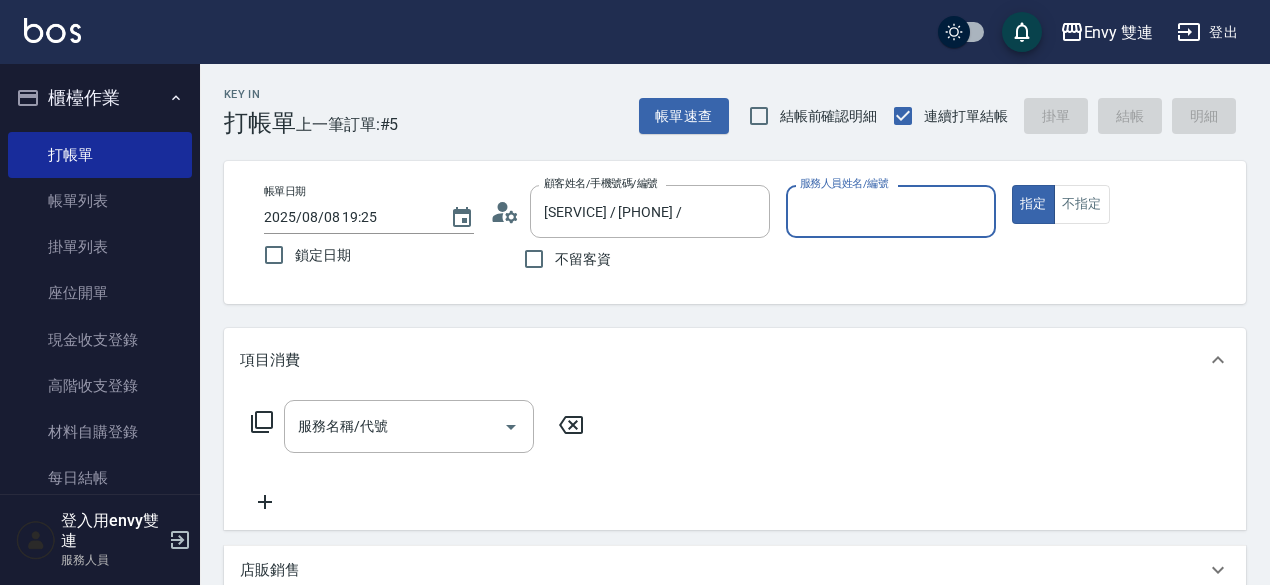 type on "Zoe-9" 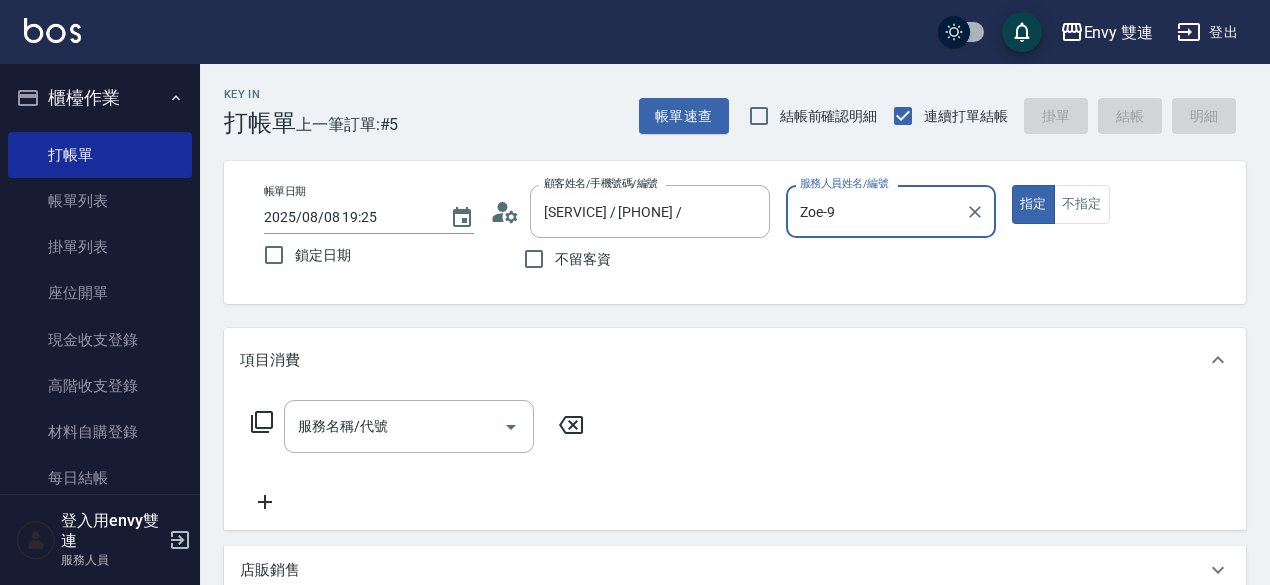 click on "指定" at bounding box center [1033, 204] 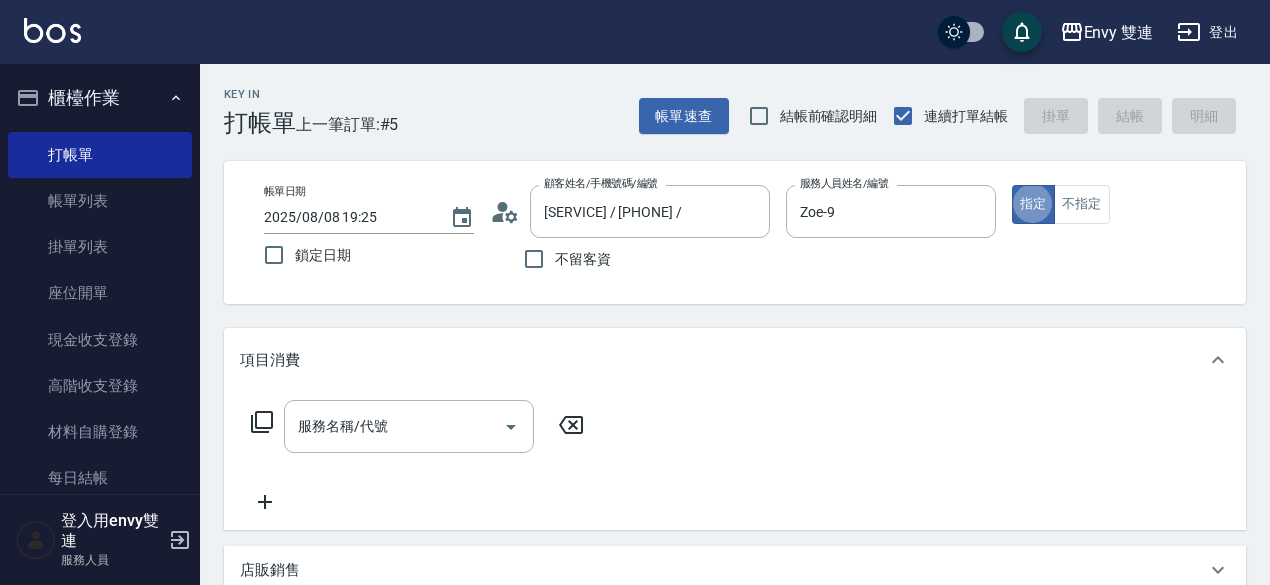 type on "true" 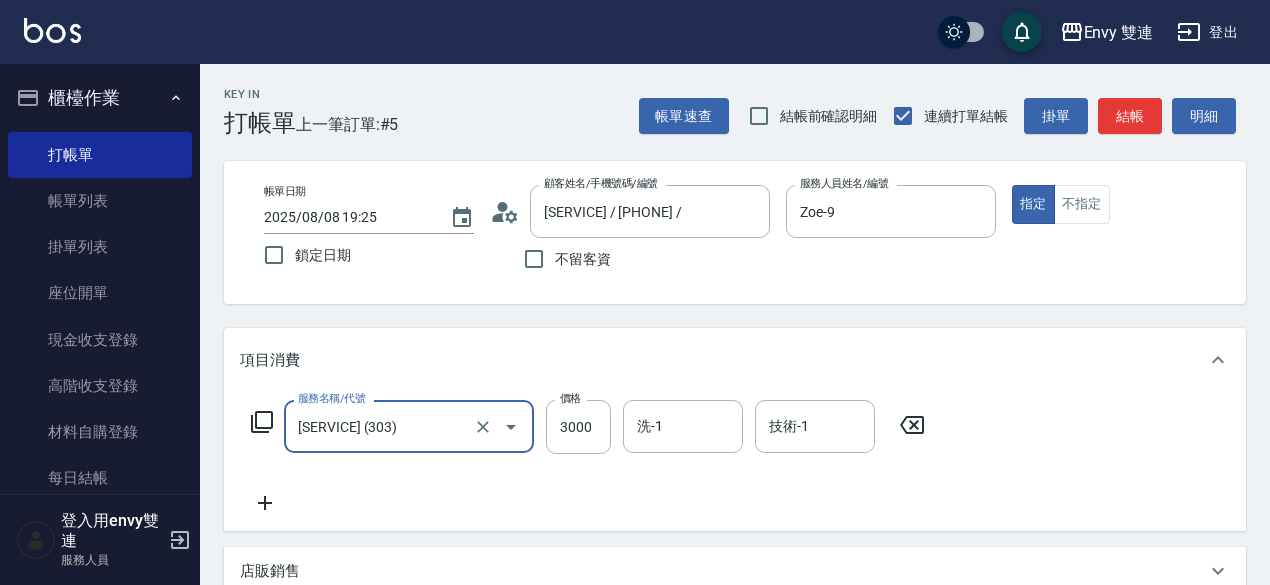 type on "冷塑燙 (303)" 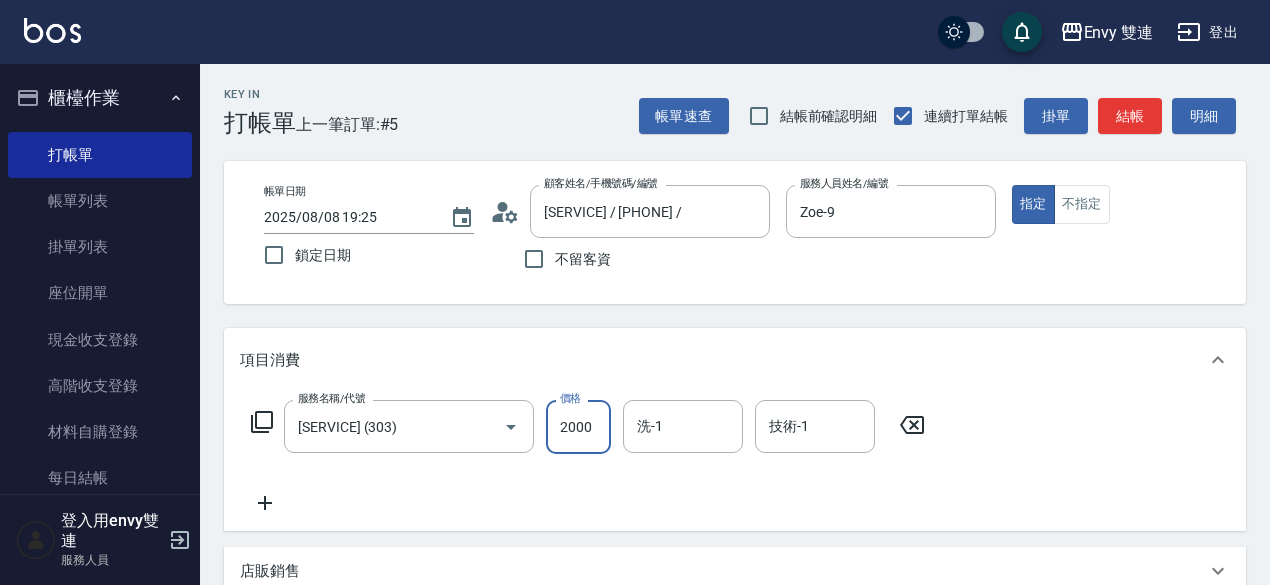 type on "2000" 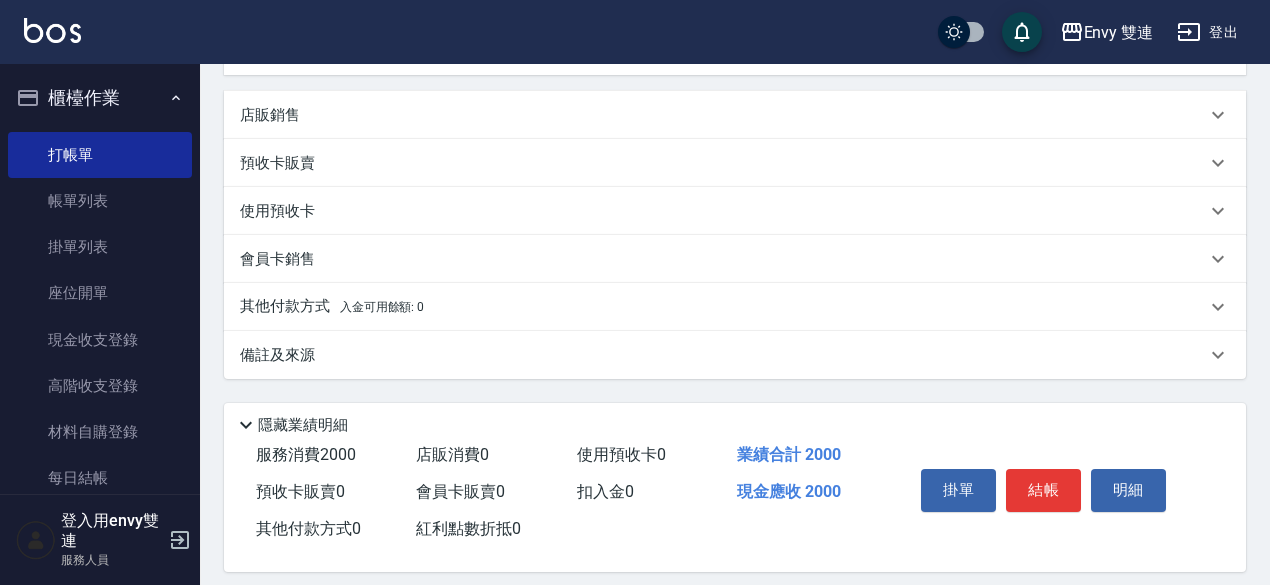 scroll, scrollTop: 474, scrollLeft: 0, axis: vertical 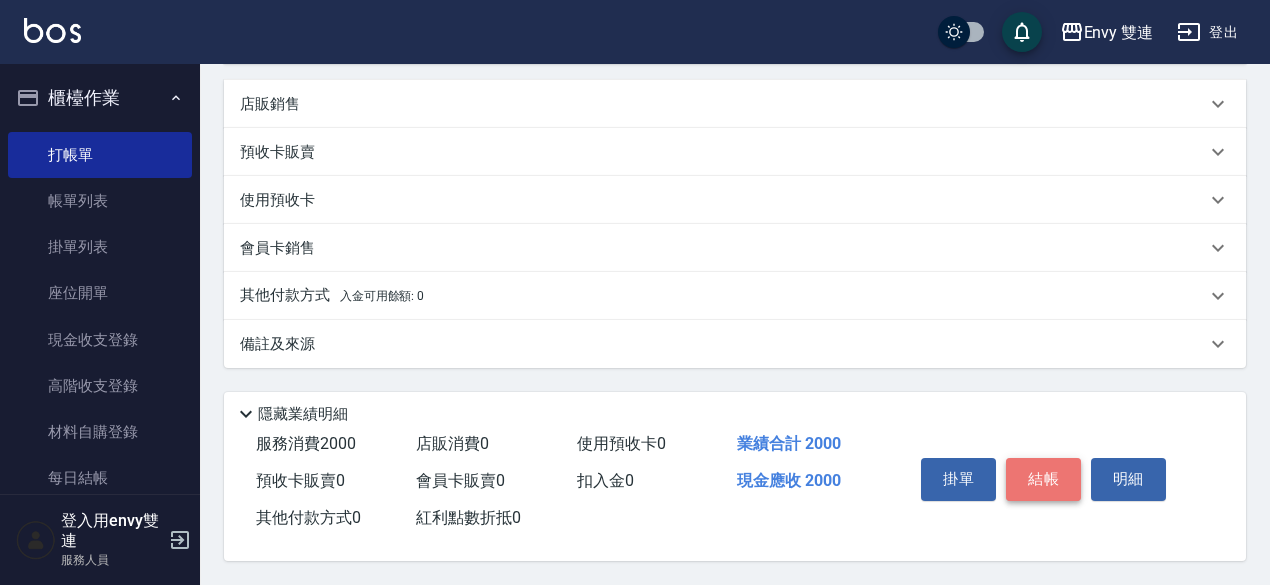 click on "結帳" at bounding box center [1043, 479] 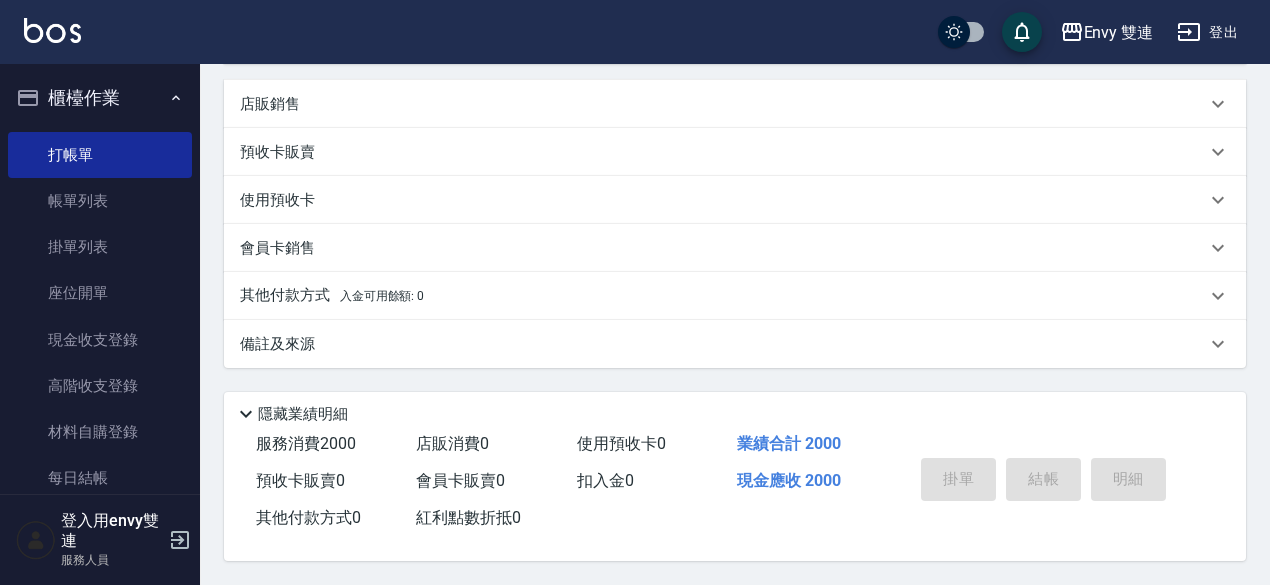 type on "2025/08/08 19:30" 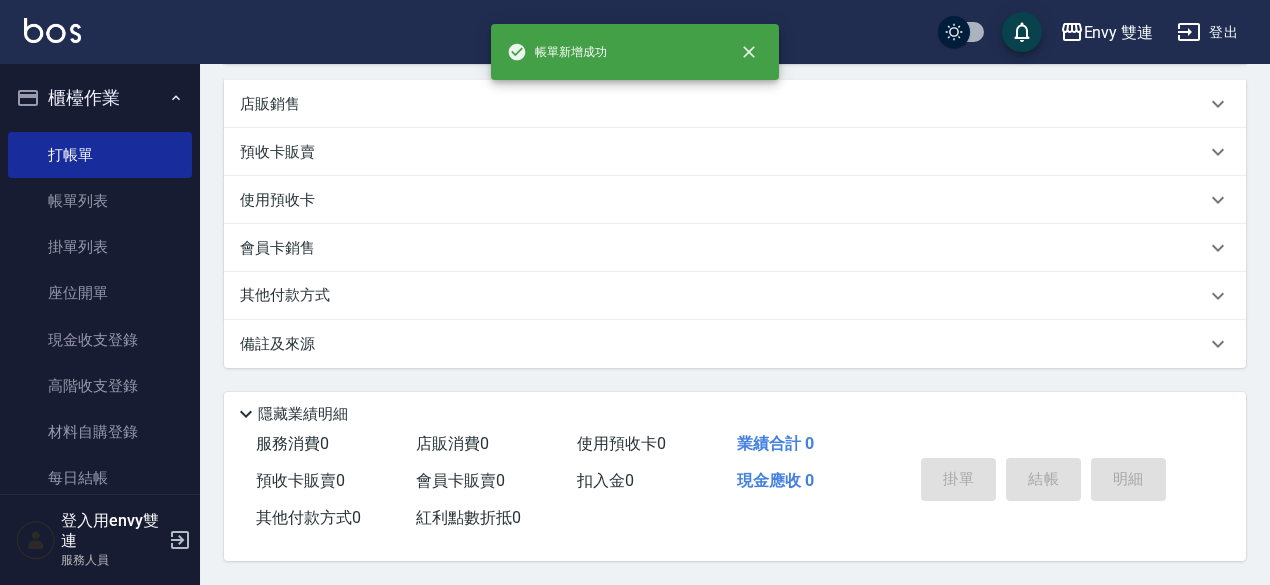 scroll, scrollTop: 0, scrollLeft: 0, axis: both 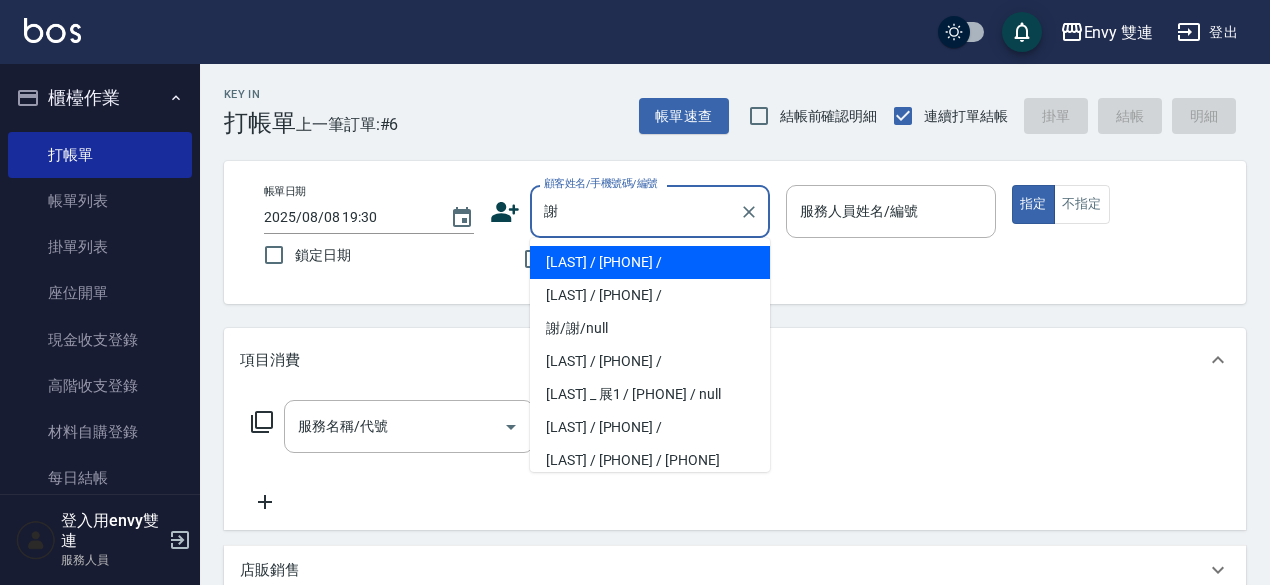 type on "謝有琳/0915259806/" 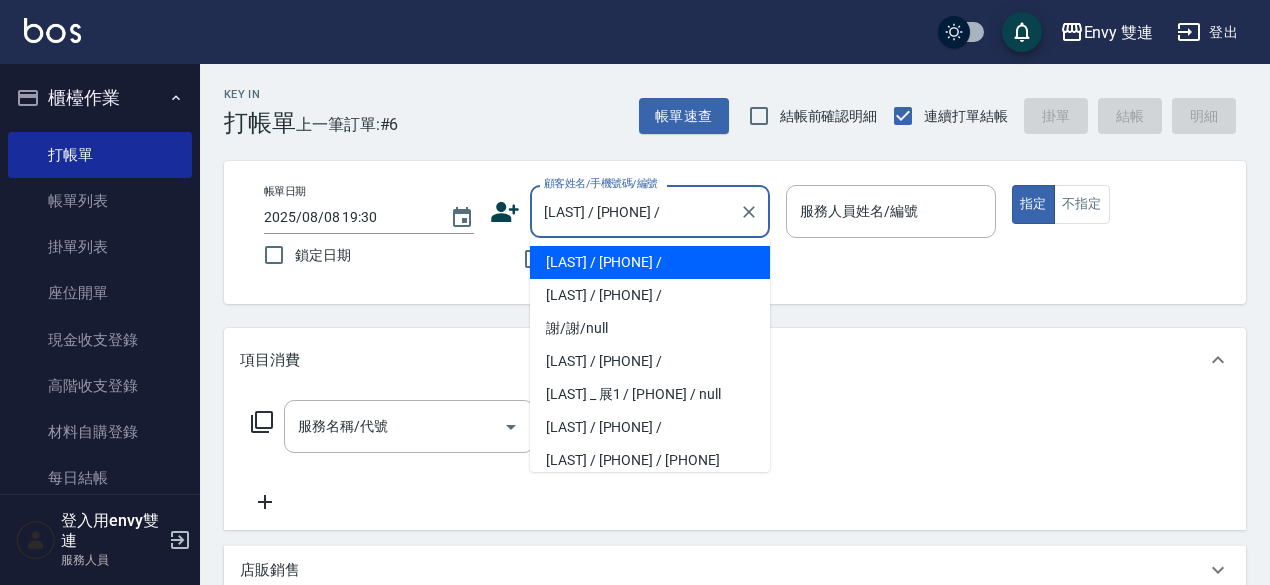 type on "Zoe-9" 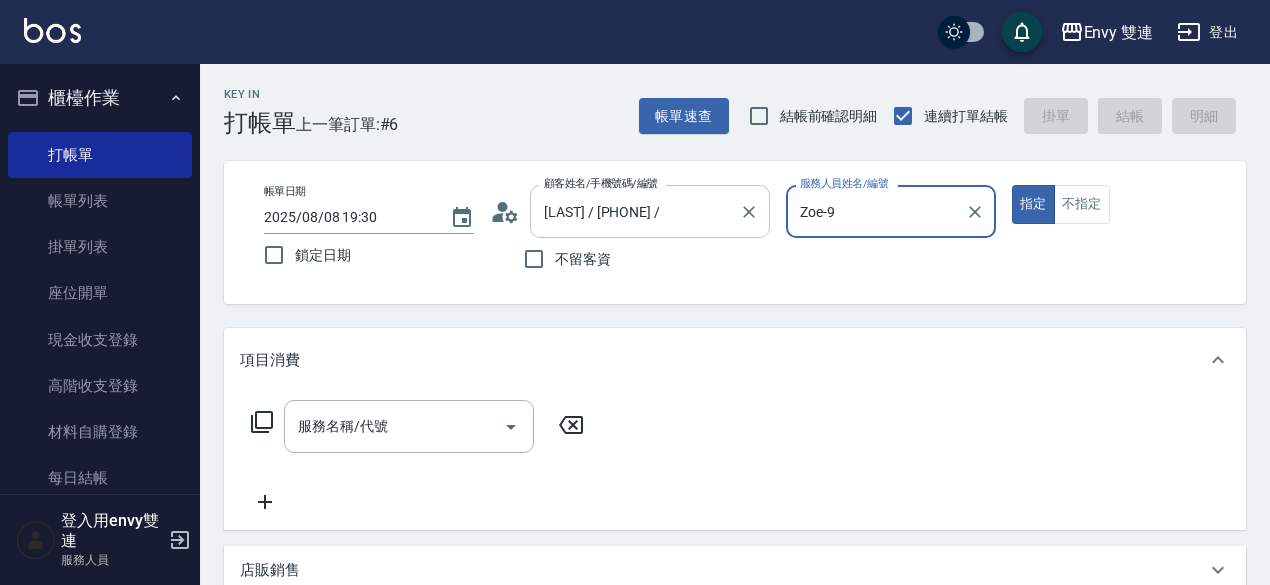 click on "指定" at bounding box center [1033, 204] 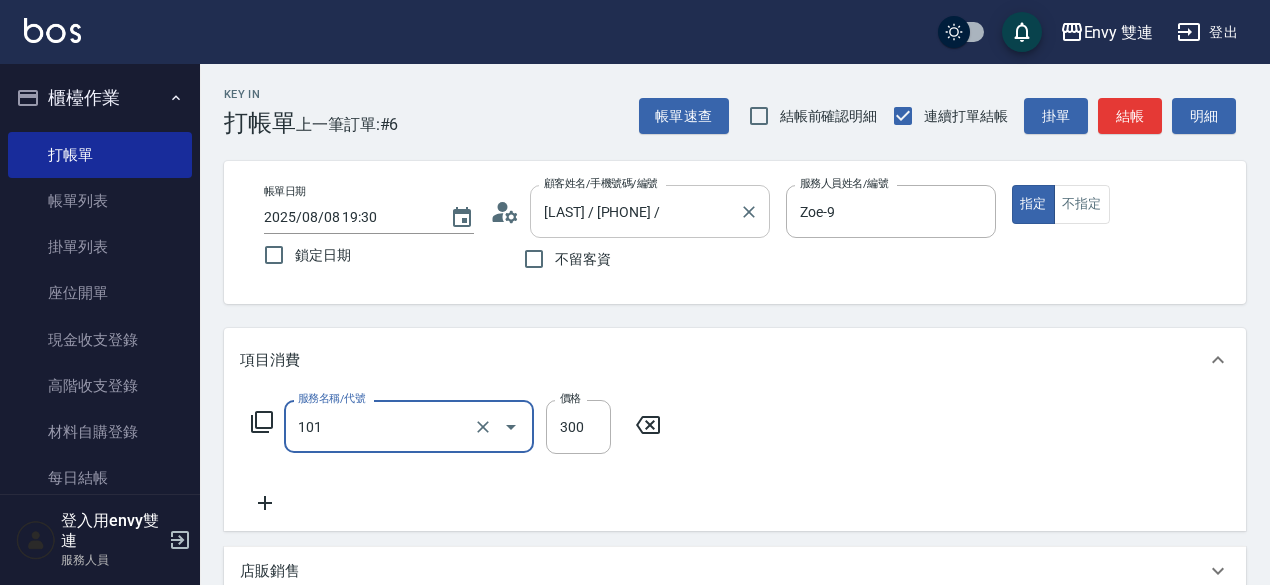 type on "洗髮(101)" 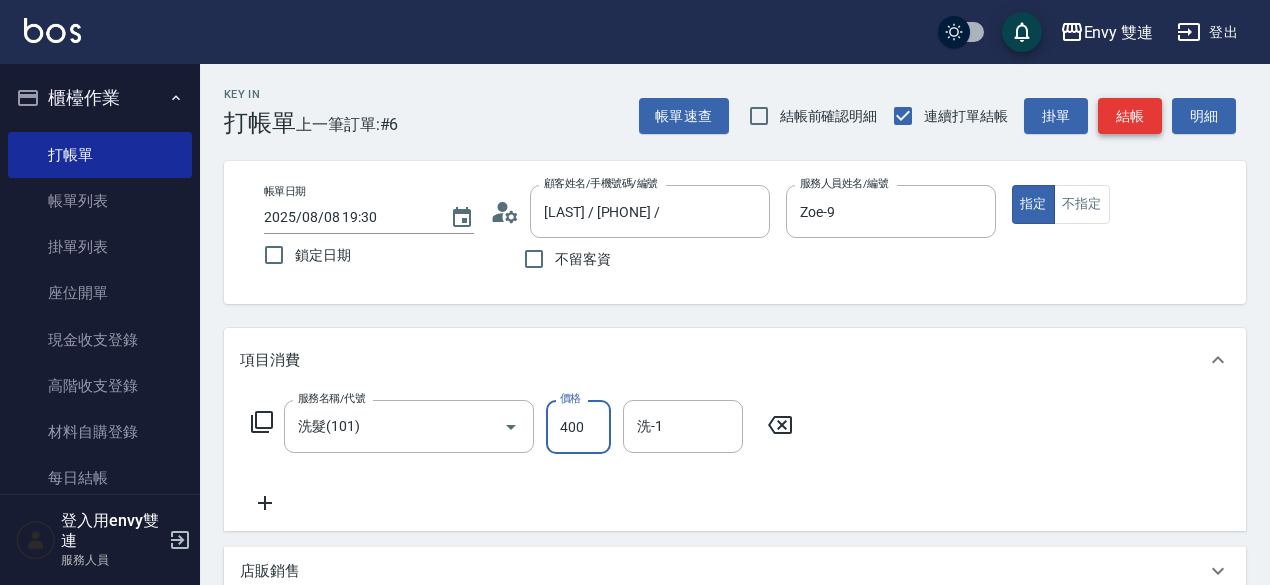 type on "400" 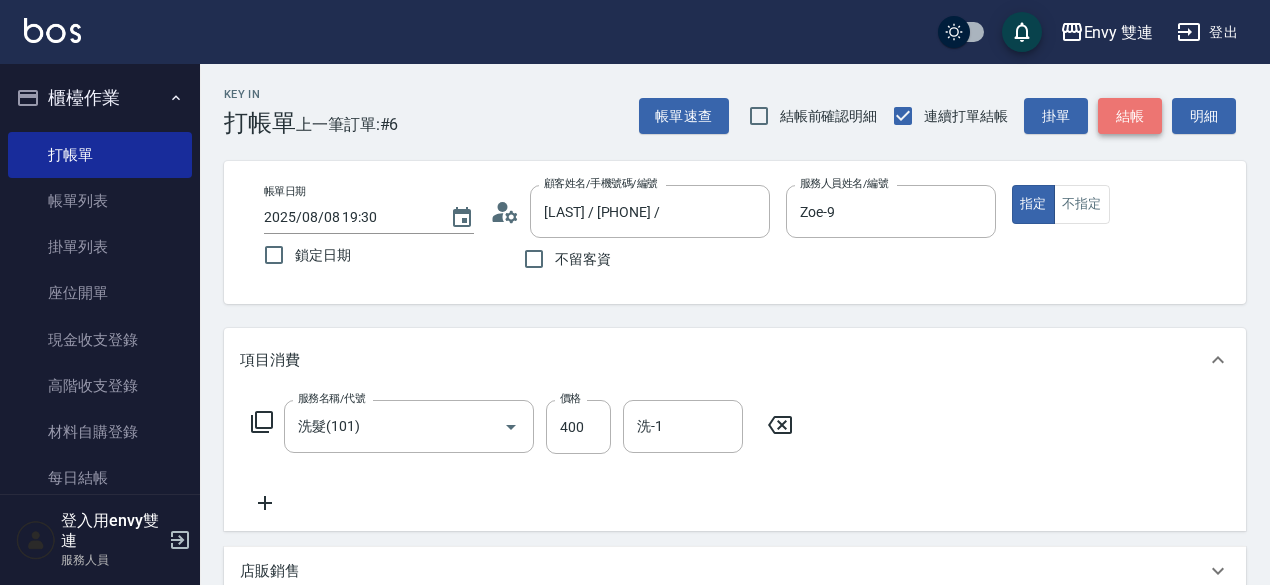 click on "結帳" at bounding box center (1130, 116) 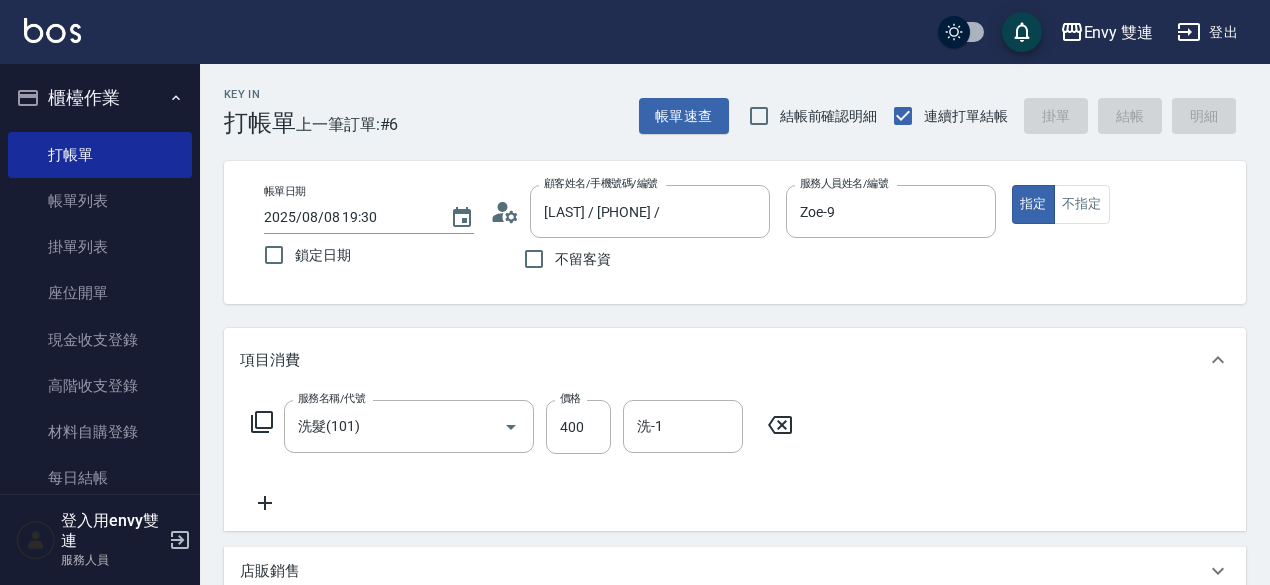 type 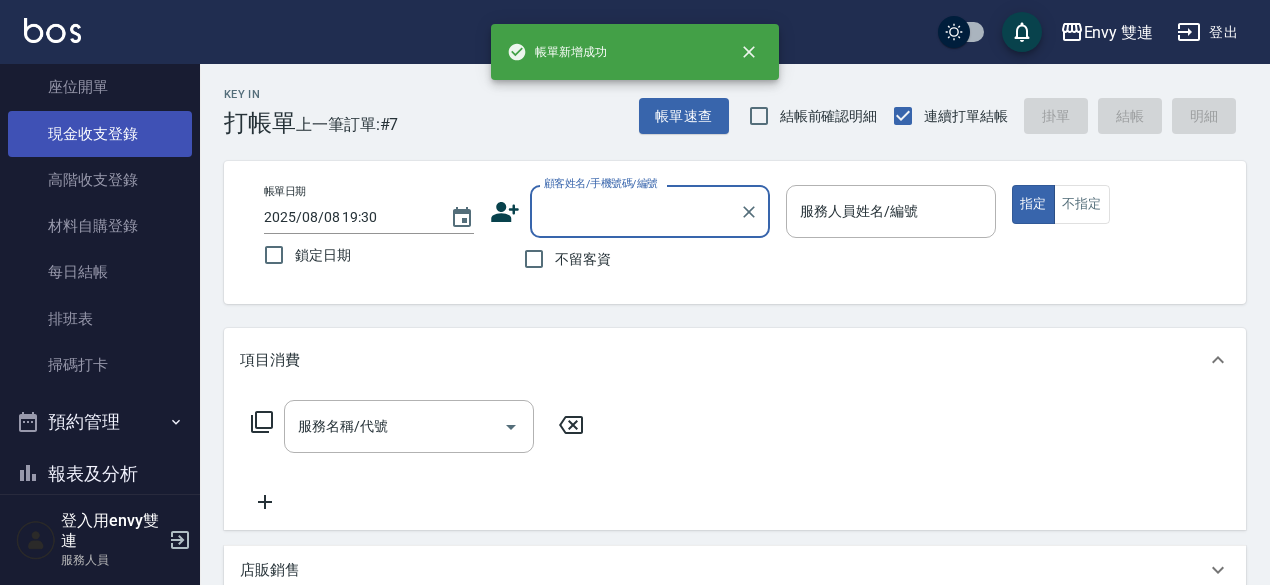 scroll, scrollTop: 270, scrollLeft: 0, axis: vertical 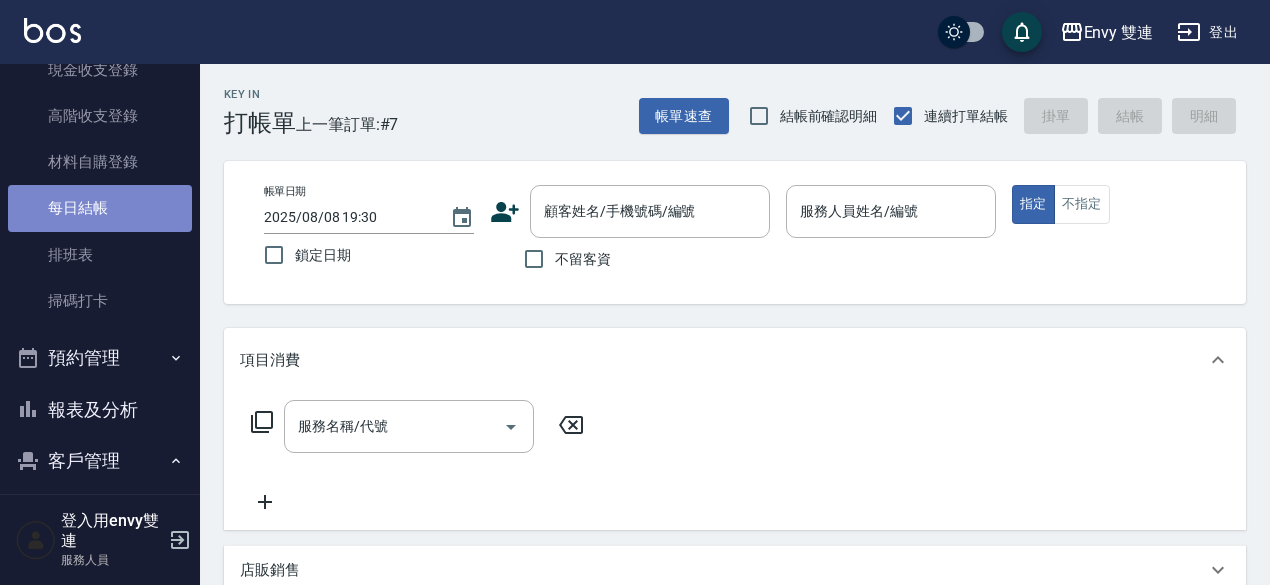 click on "每日結帳" at bounding box center (100, 208) 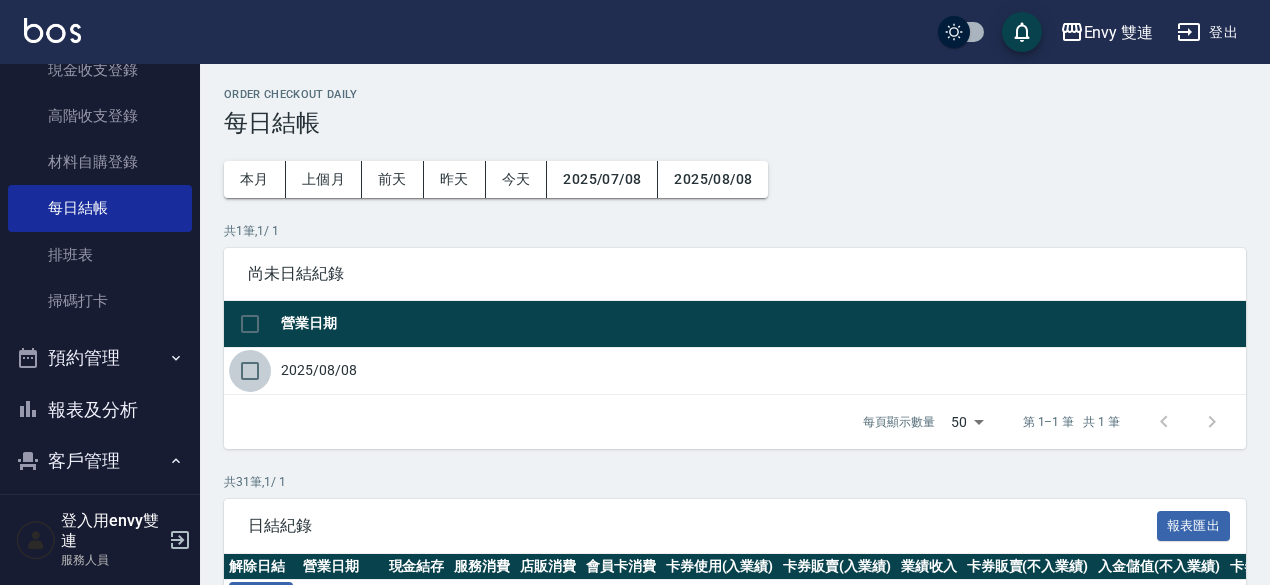 click at bounding box center [250, 371] 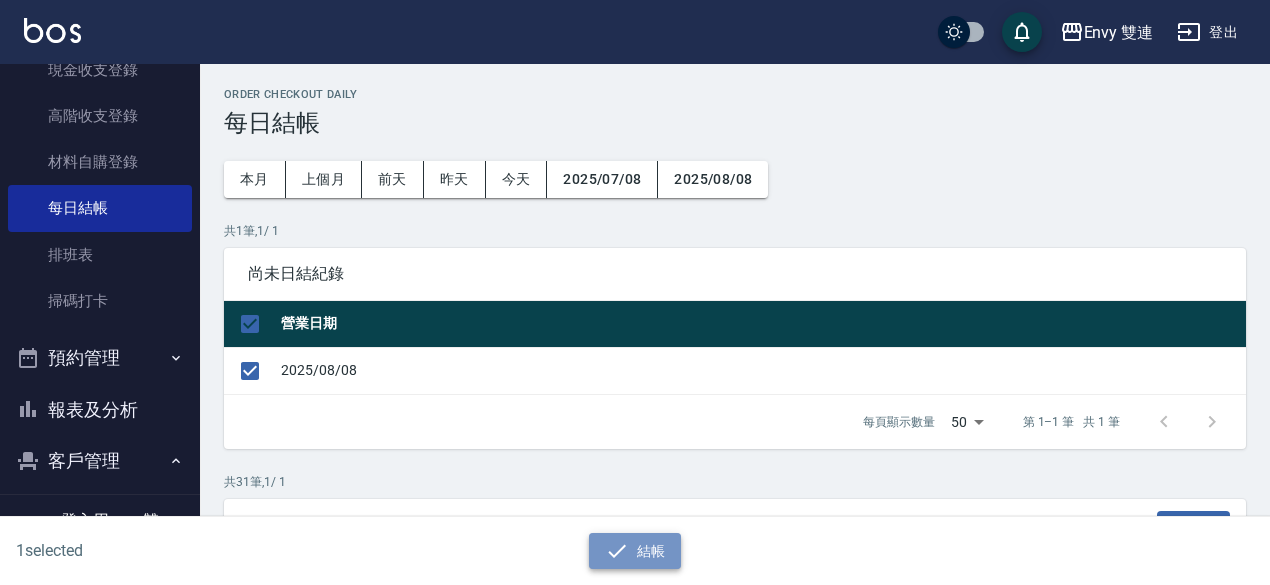 click on "結帳" at bounding box center (635, 551) 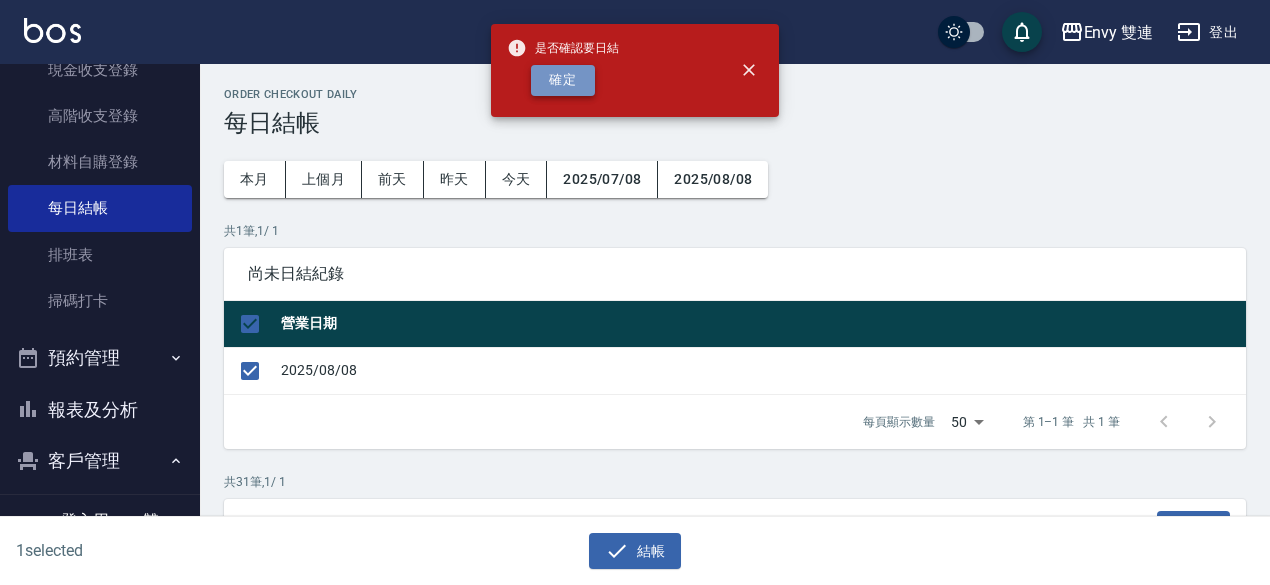 click on "確定" at bounding box center (563, 80) 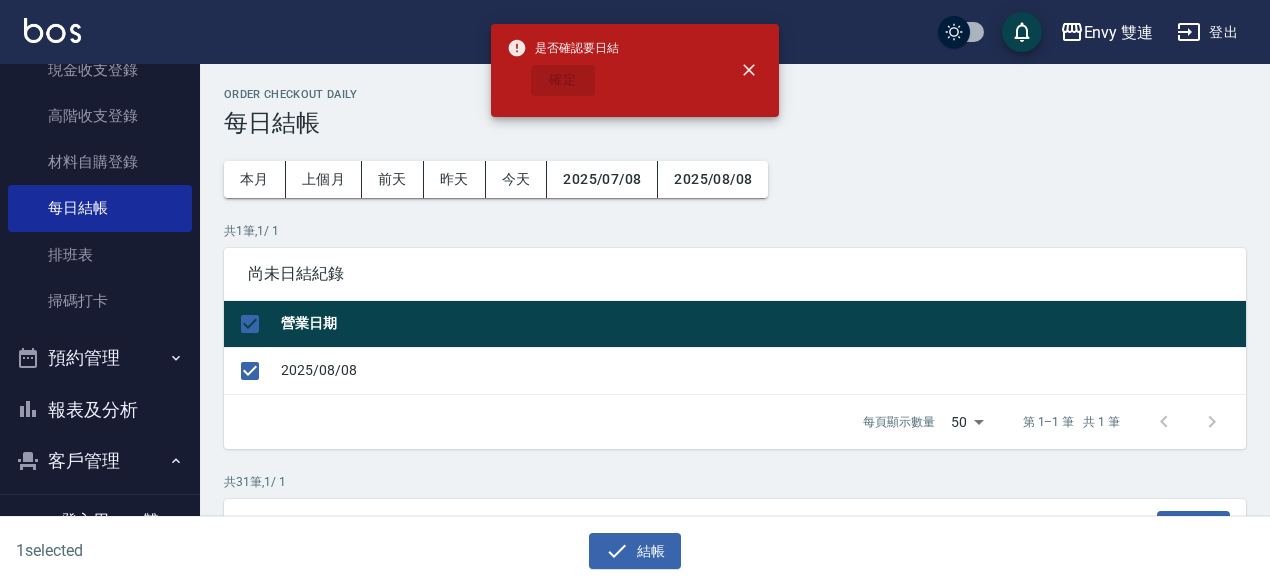 checkbox on "false" 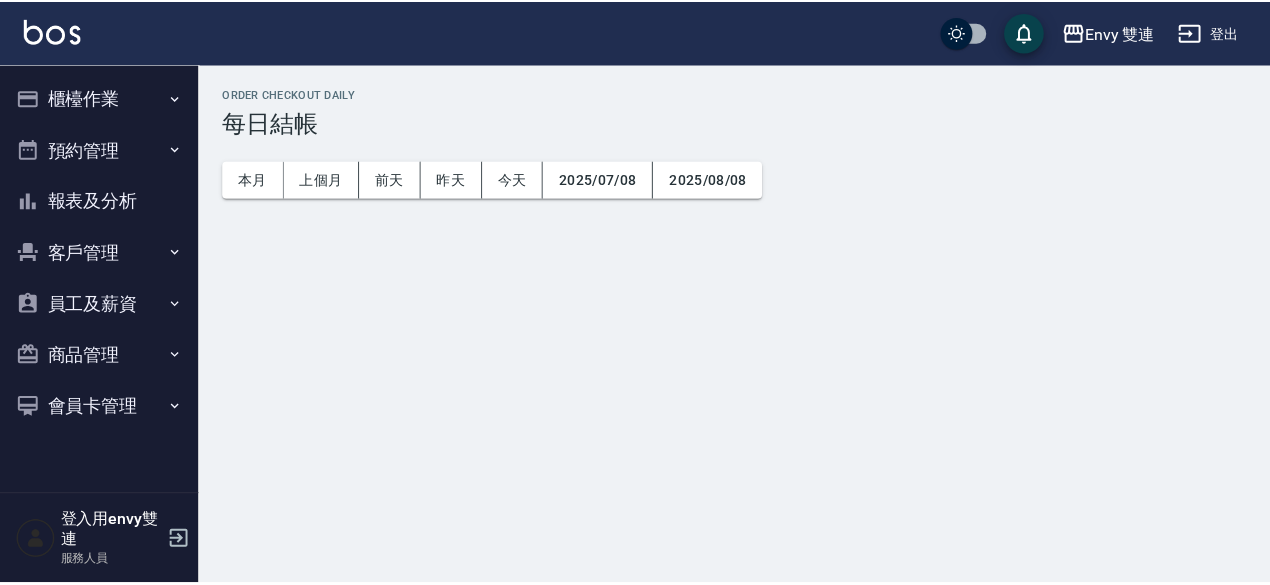 scroll, scrollTop: 0, scrollLeft: 0, axis: both 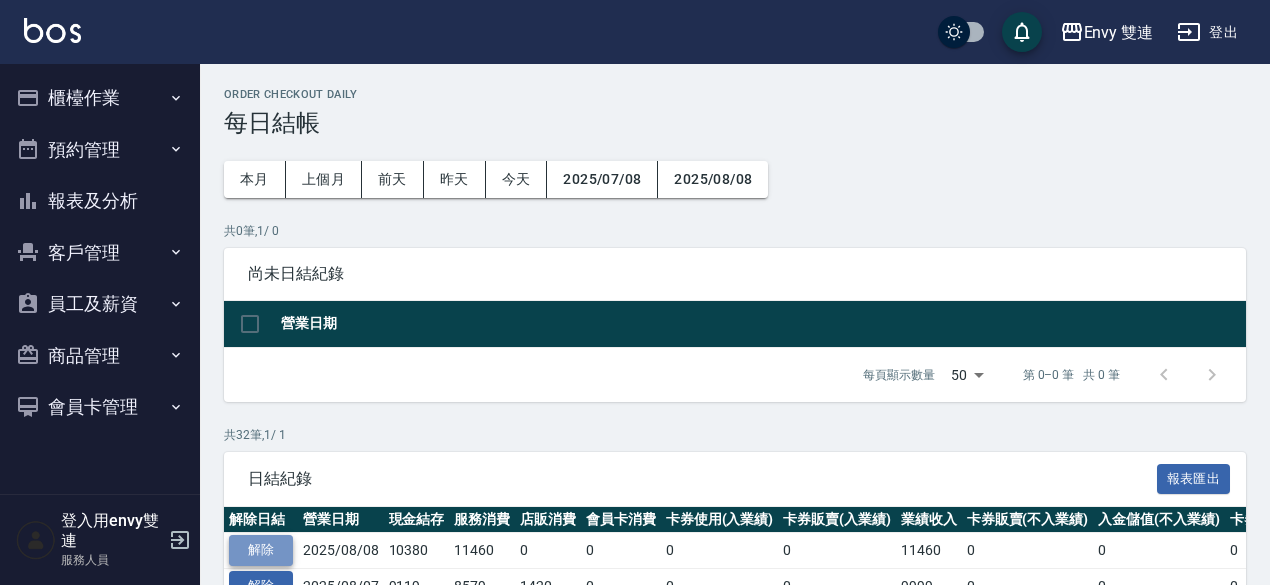 click on "解除" at bounding box center (261, 550) 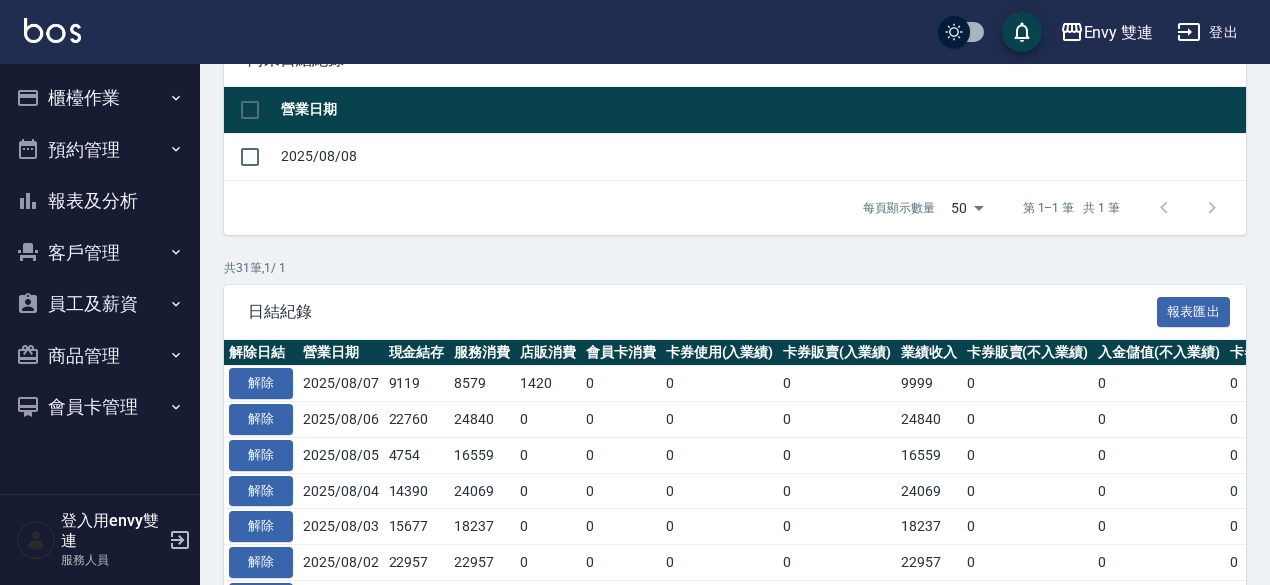 scroll, scrollTop: 0, scrollLeft: 0, axis: both 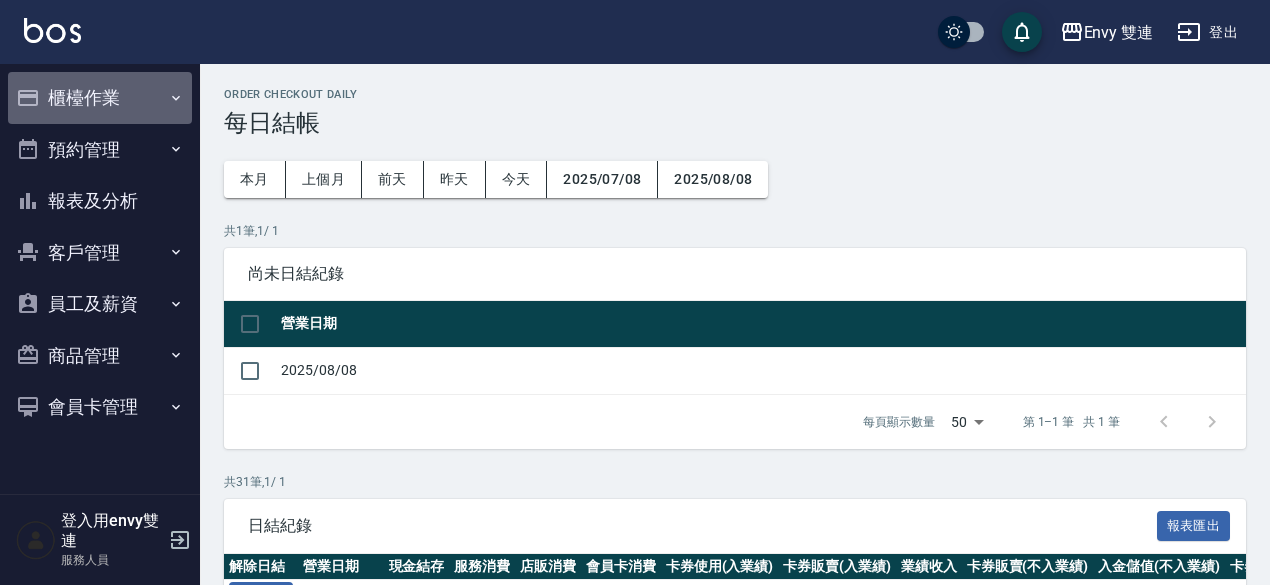 click on "櫃檯作業" at bounding box center [100, 98] 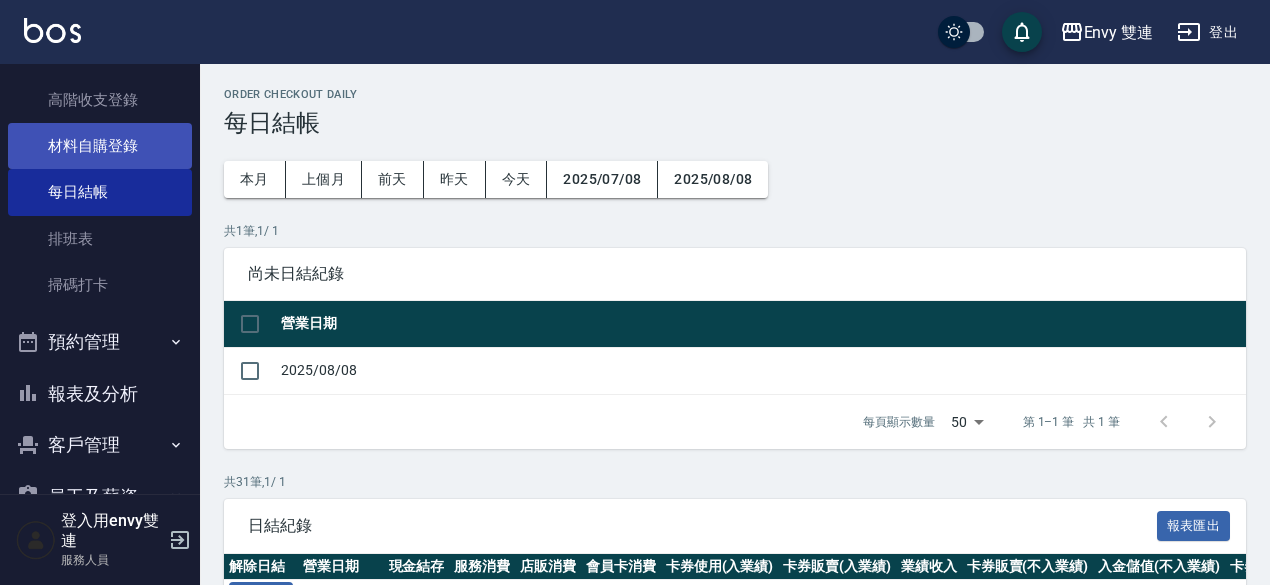 scroll, scrollTop: 287, scrollLeft: 0, axis: vertical 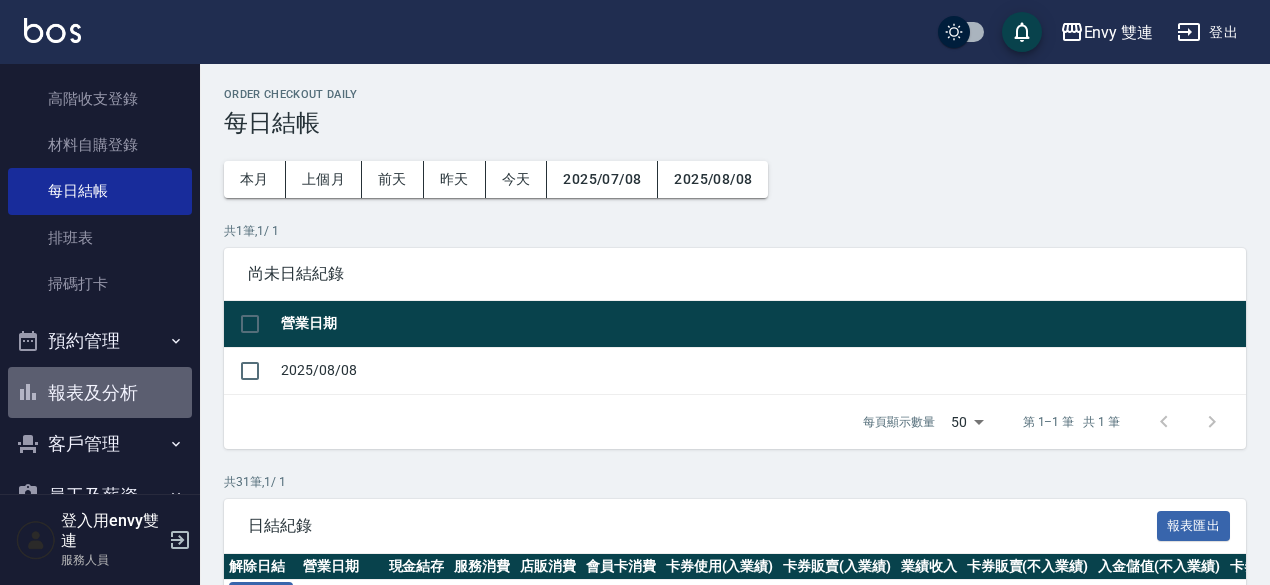 click on "報表及分析" at bounding box center [100, 393] 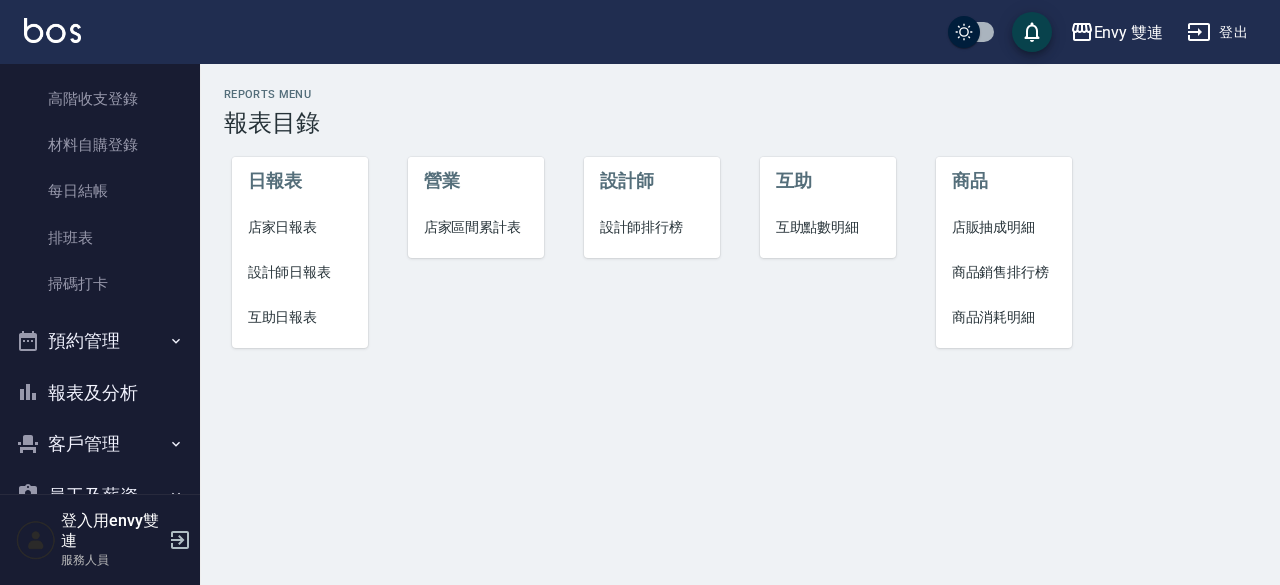 click on "設計師日報表" at bounding box center [300, 272] 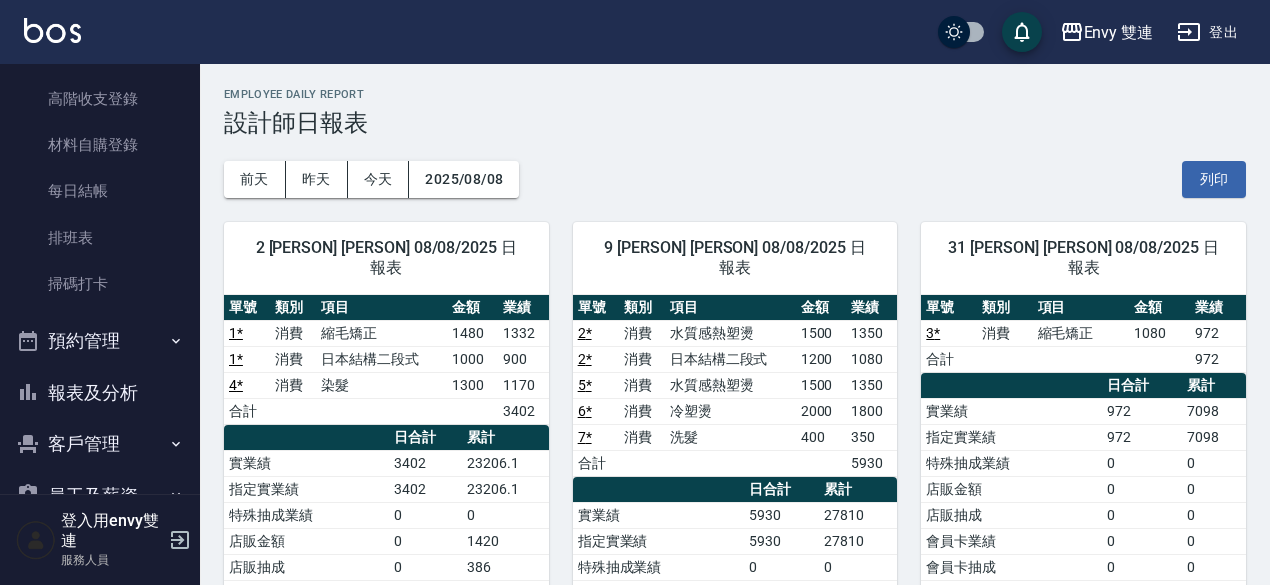 scroll, scrollTop: 301, scrollLeft: 0, axis: vertical 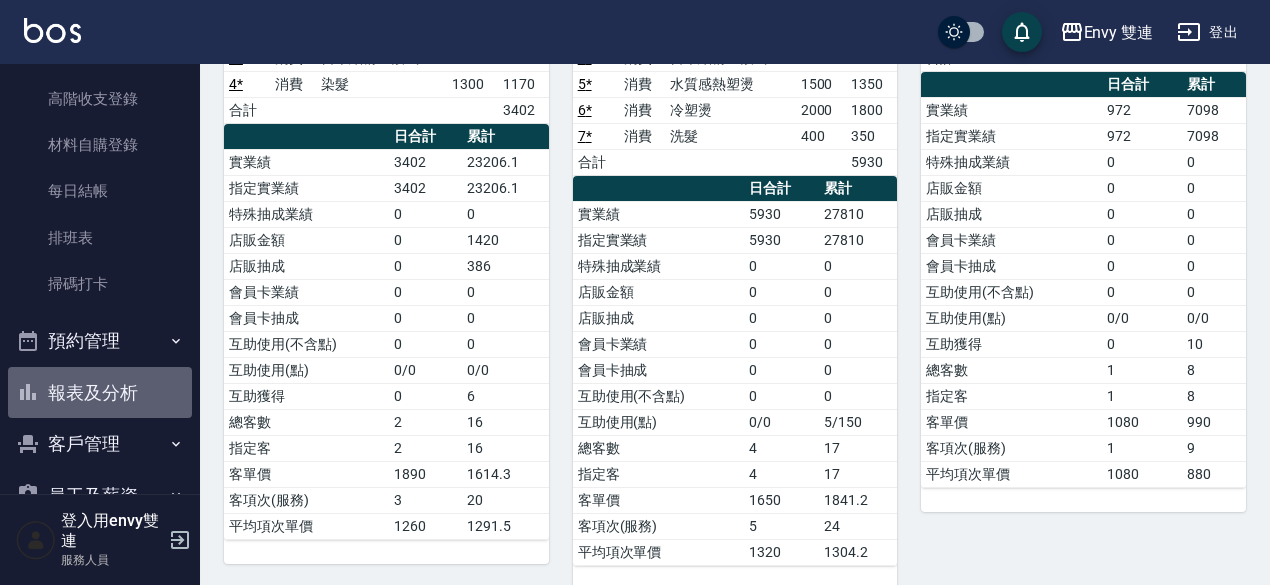 click on "報表及分析" at bounding box center [100, 393] 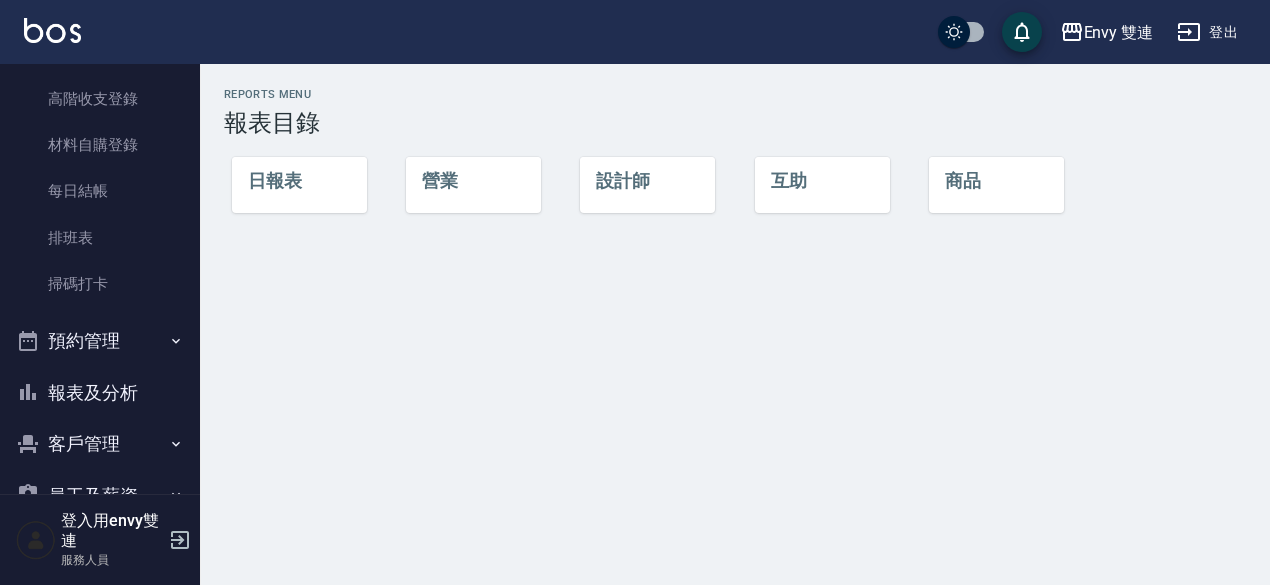 scroll, scrollTop: 0, scrollLeft: 0, axis: both 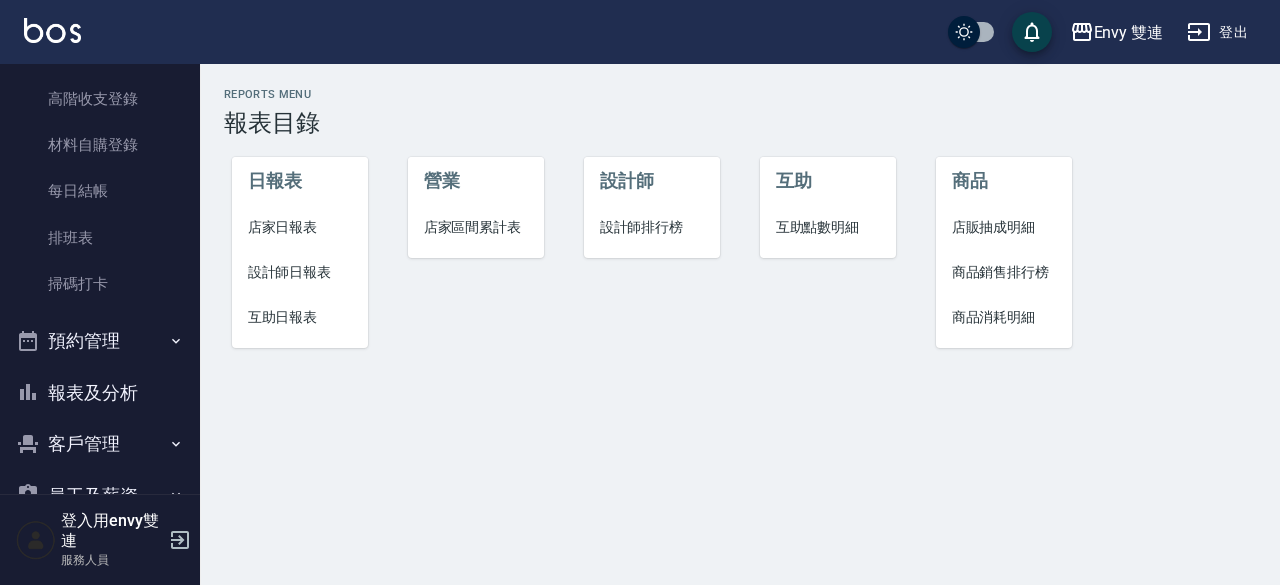 click on "店家日報表" at bounding box center [300, 227] 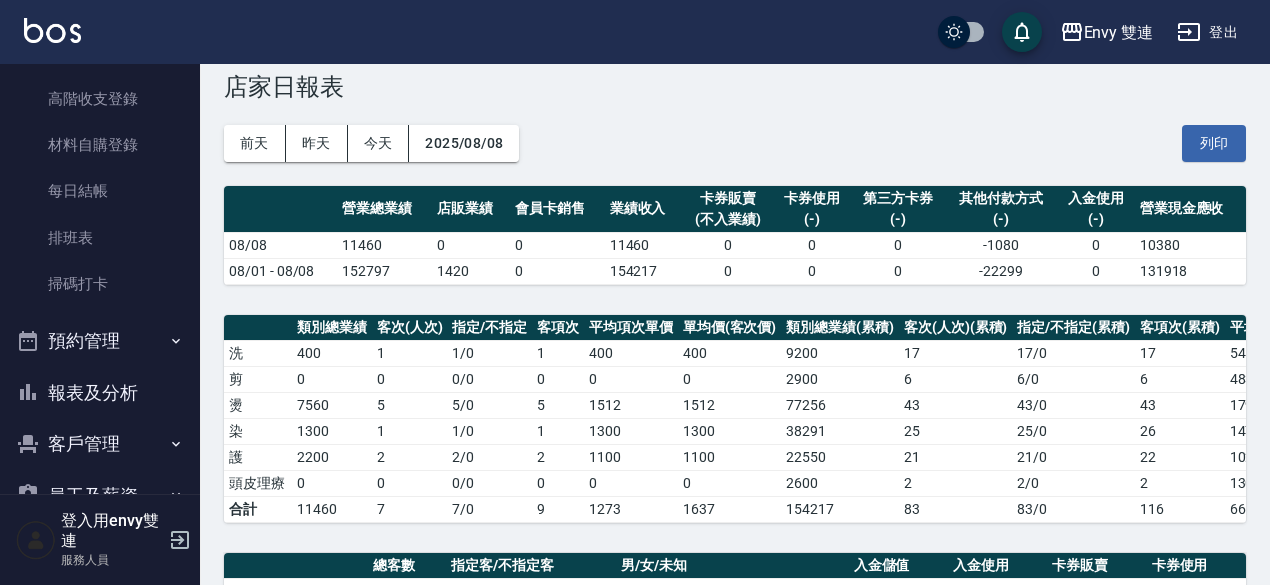 scroll, scrollTop: 38, scrollLeft: 0, axis: vertical 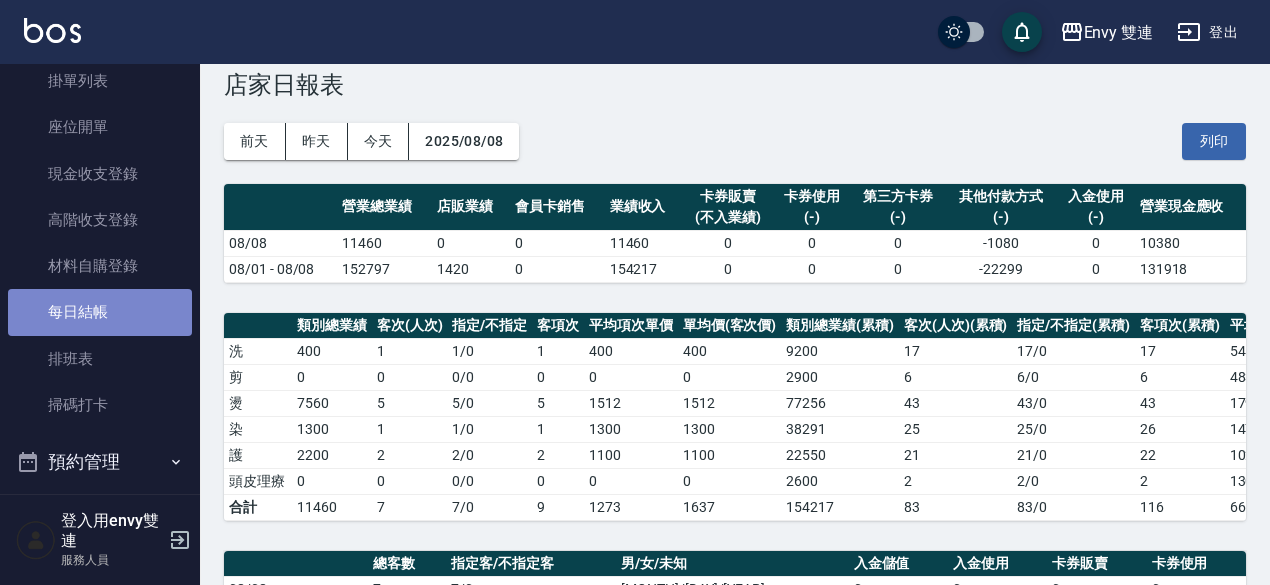 click on "每日結帳" at bounding box center (100, 312) 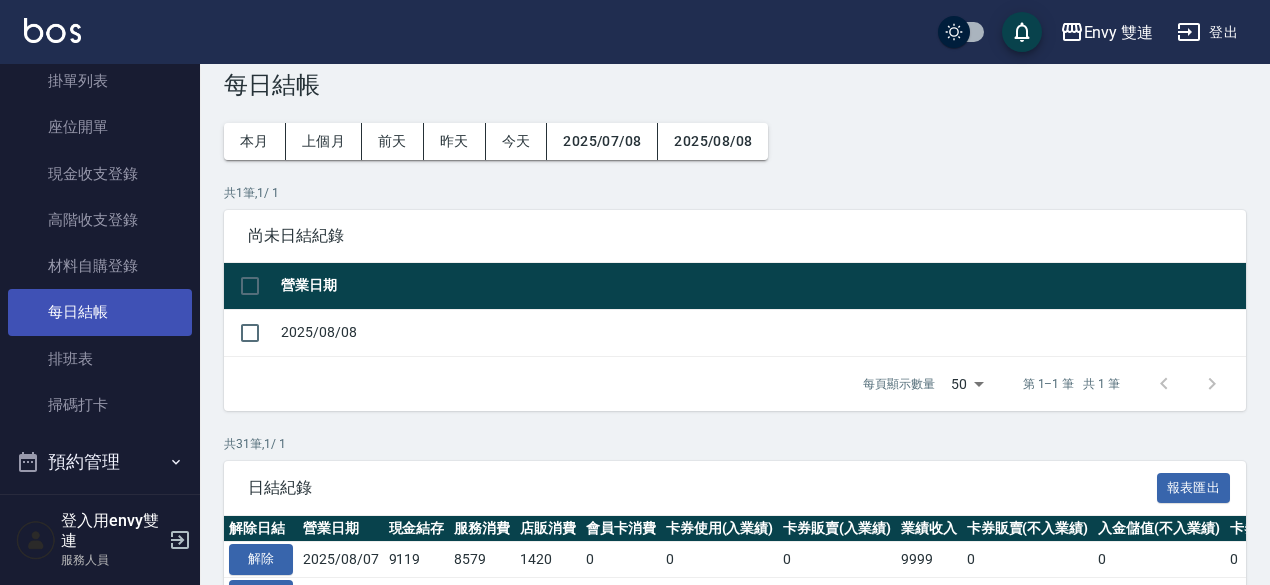 scroll, scrollTop: 0, scrollLeft: 0, axis: both 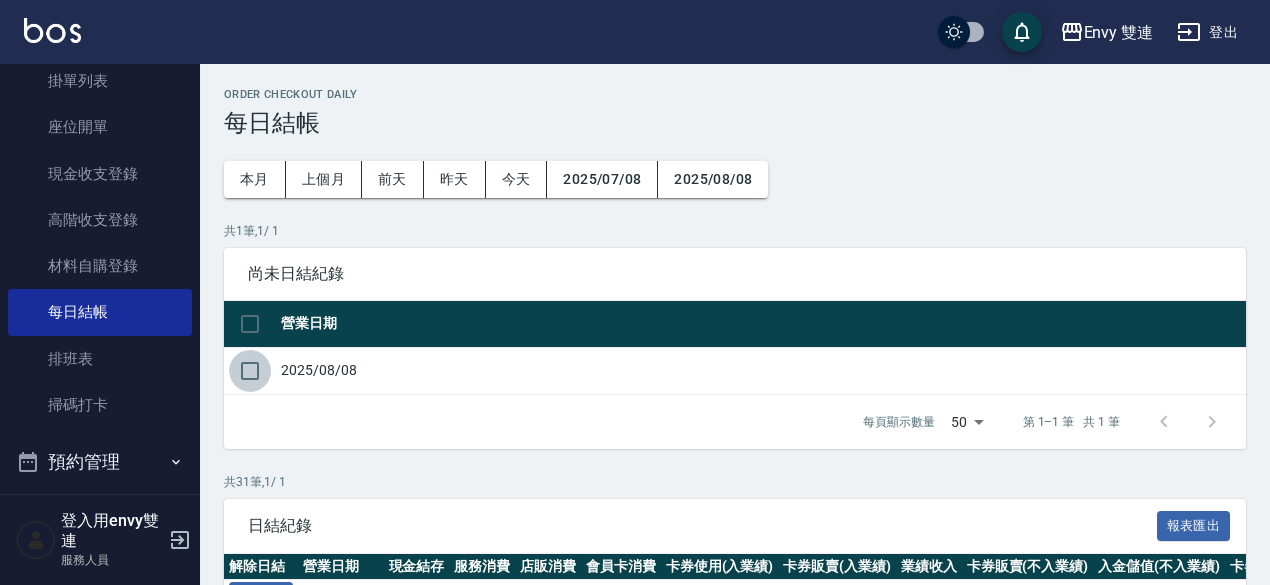 click at bounding box center (250, 371) 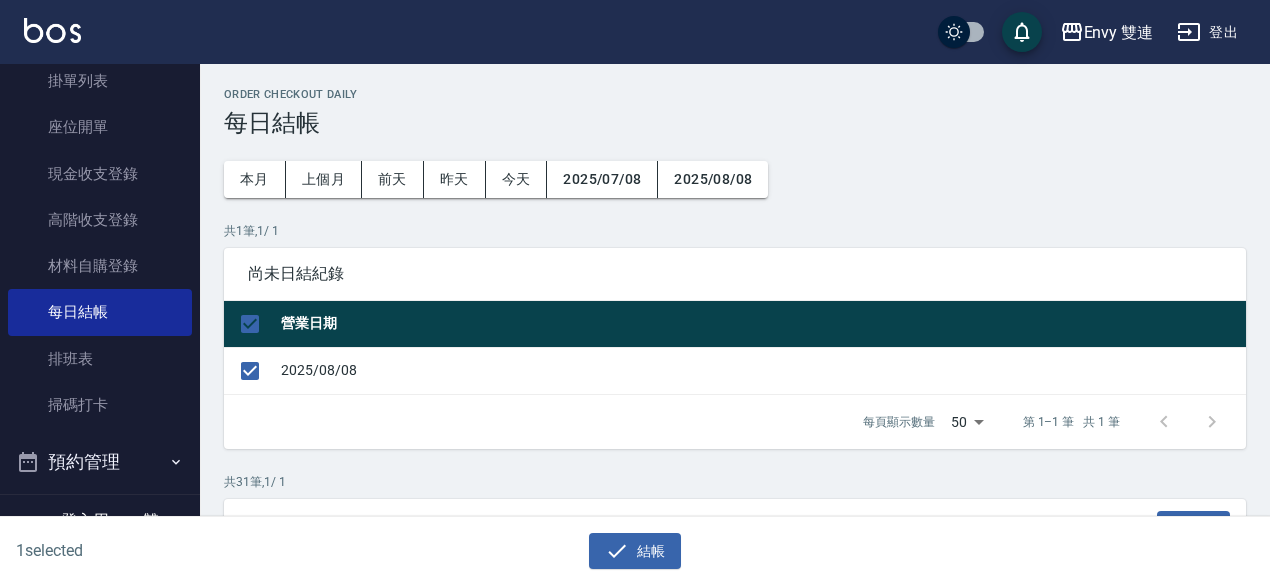 click on "1  selected 結帳" at bounding box center [635, 551] 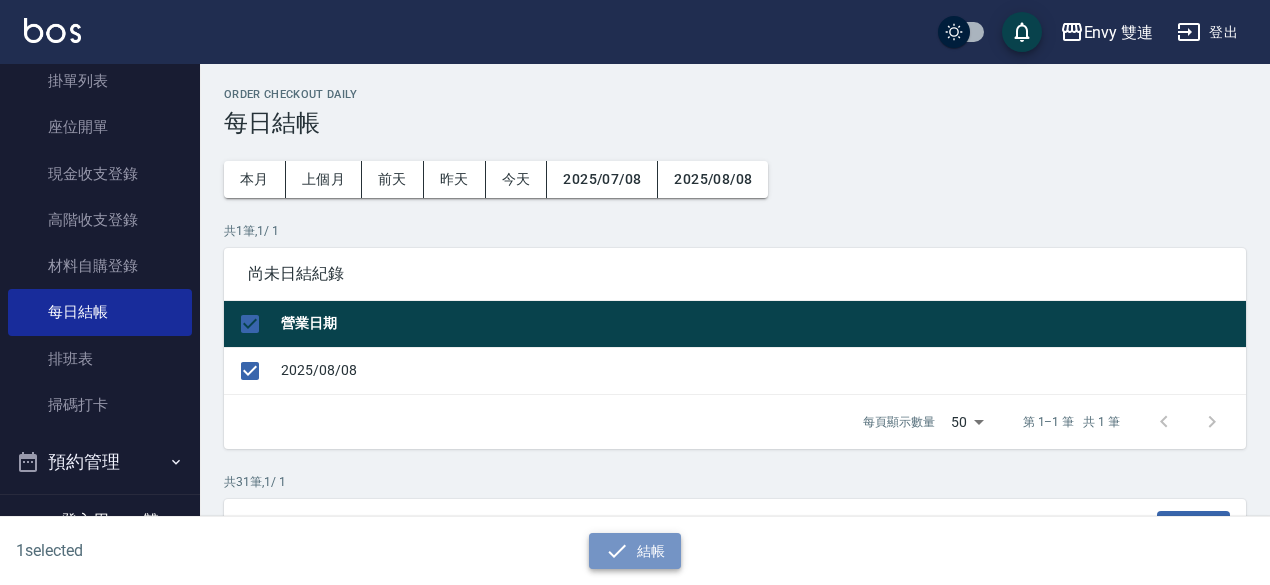 click on "結帳" at bounding box center (635, 551) 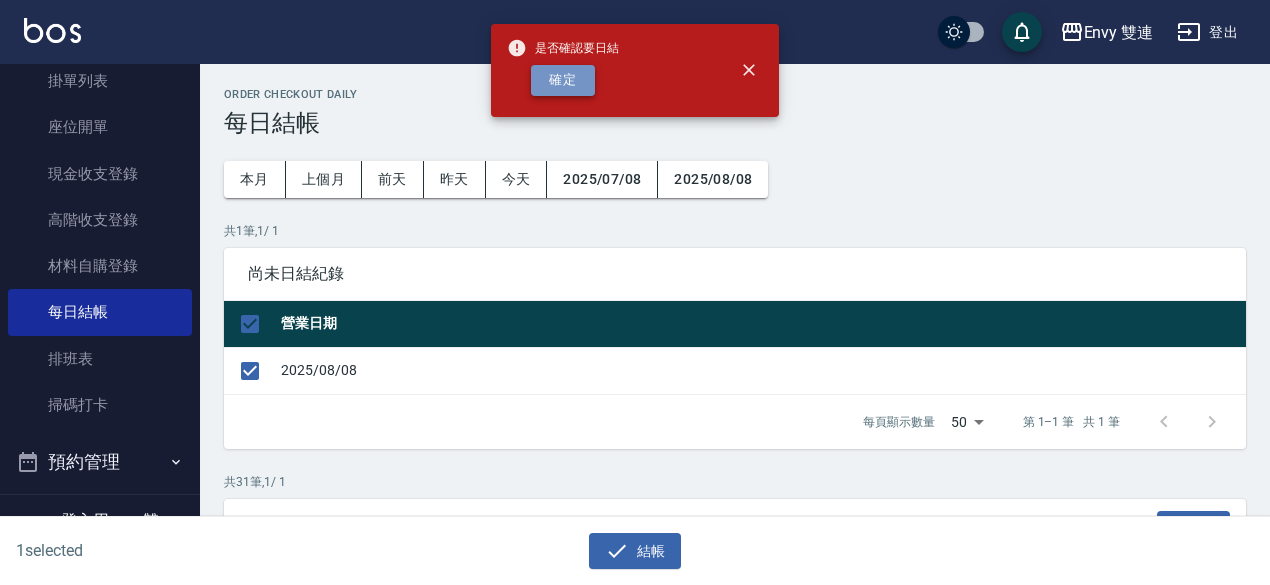 click on "確定" at bounding box center (563, 80) 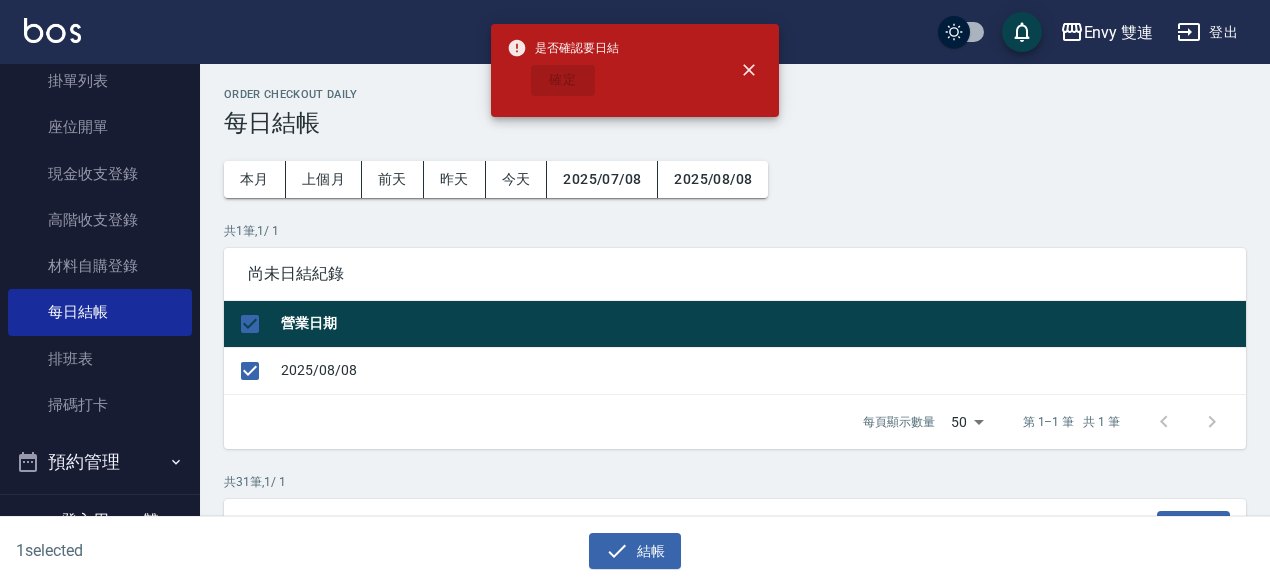 checkbox on "false" 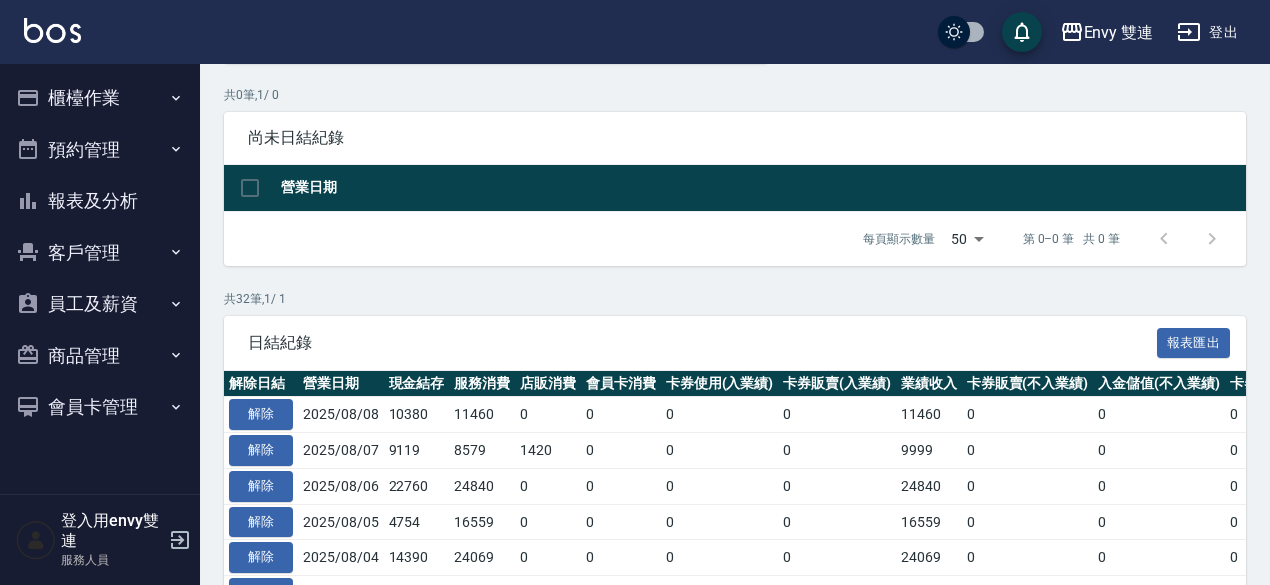 scroll, scrollTop: 138, scrollLeft: 0, axis: vertical 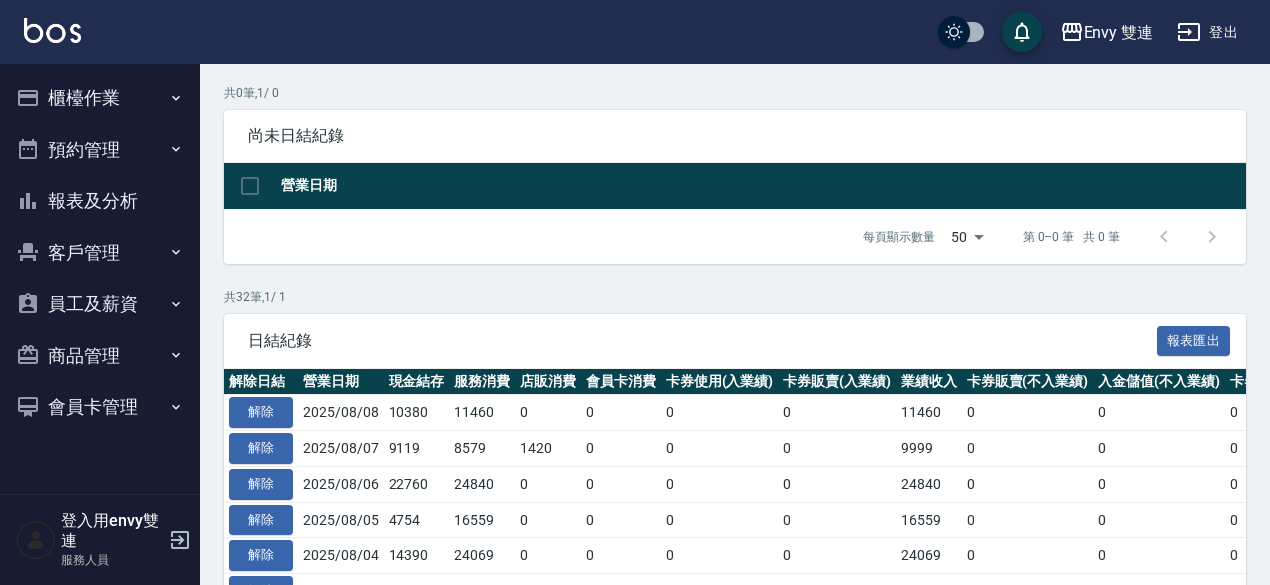 click on "共  32  筆,  1  /   1" at bounding box center [735, 297] 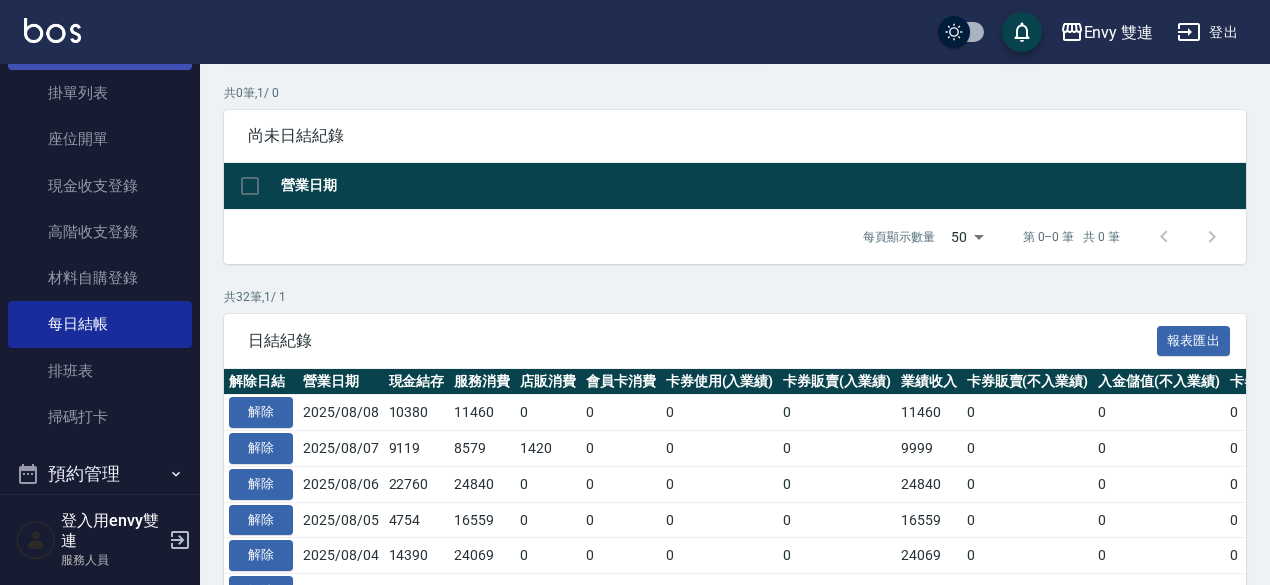scroll, scrollTop: 162, scrollLeft: 0, axis: vertical 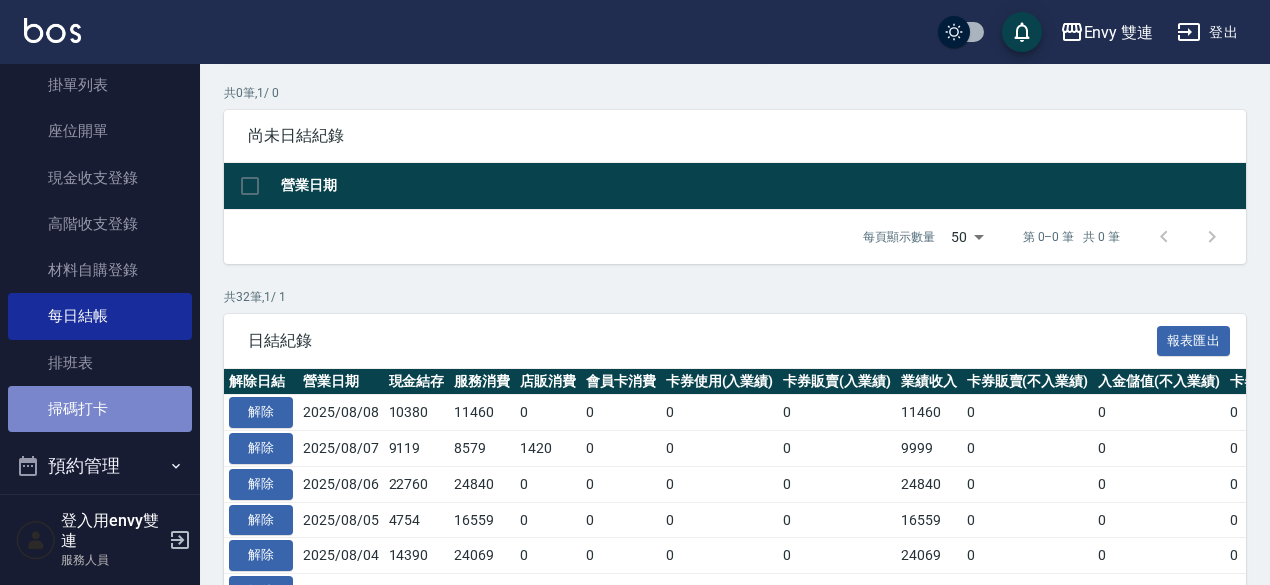 click on "掃碼打卡" at bounding box center [100, 409] 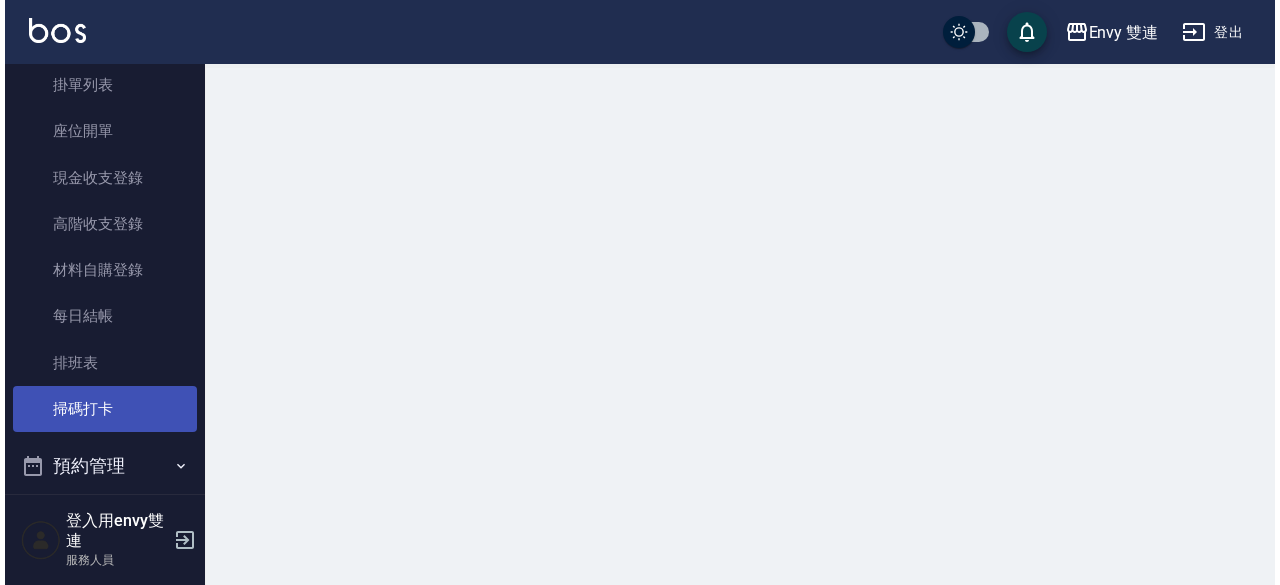 scroll, scrollTop: 0, scrollLeft: 0, axis: both 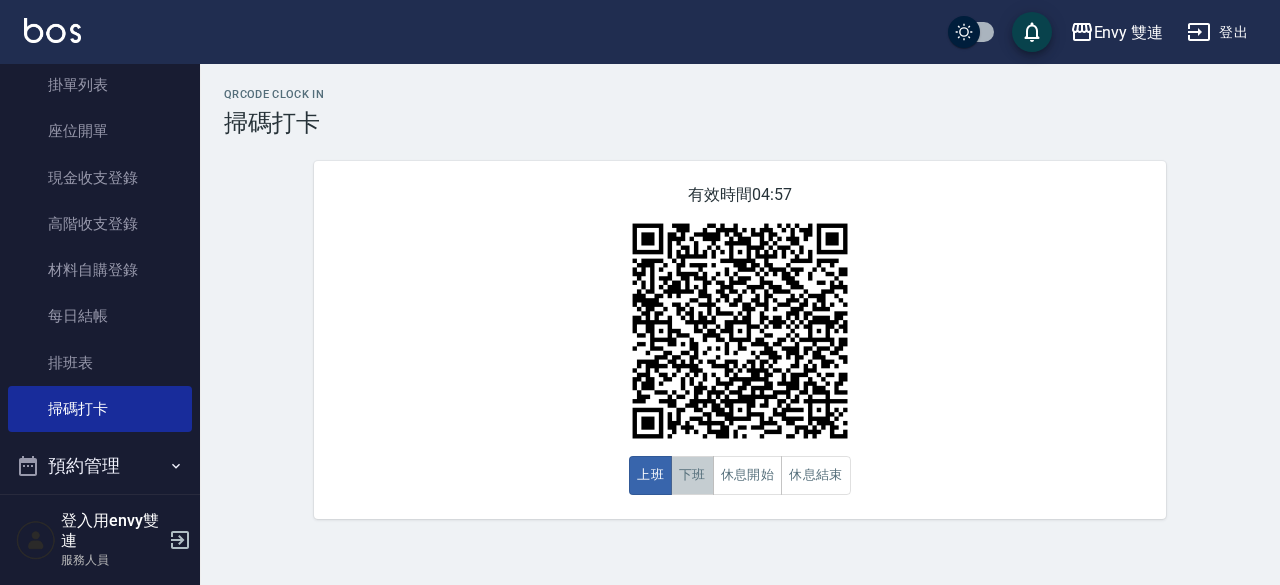 click on "下班" at bounding box center [692, 475] 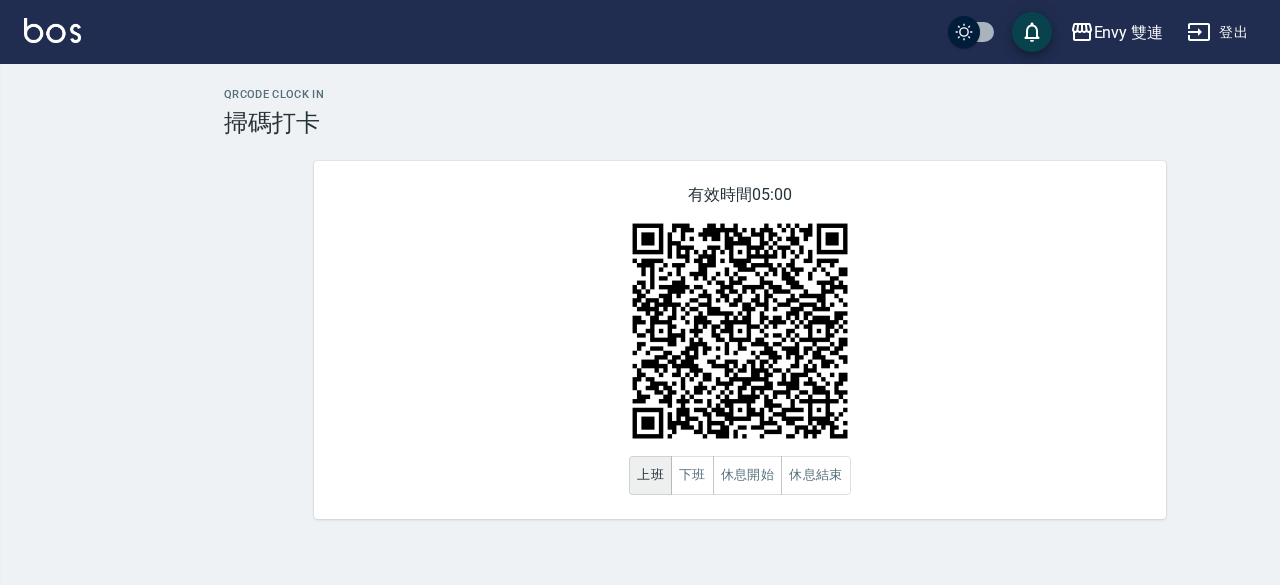 scroll, scrollTop: 0, scrollLeft: 0, axis: both 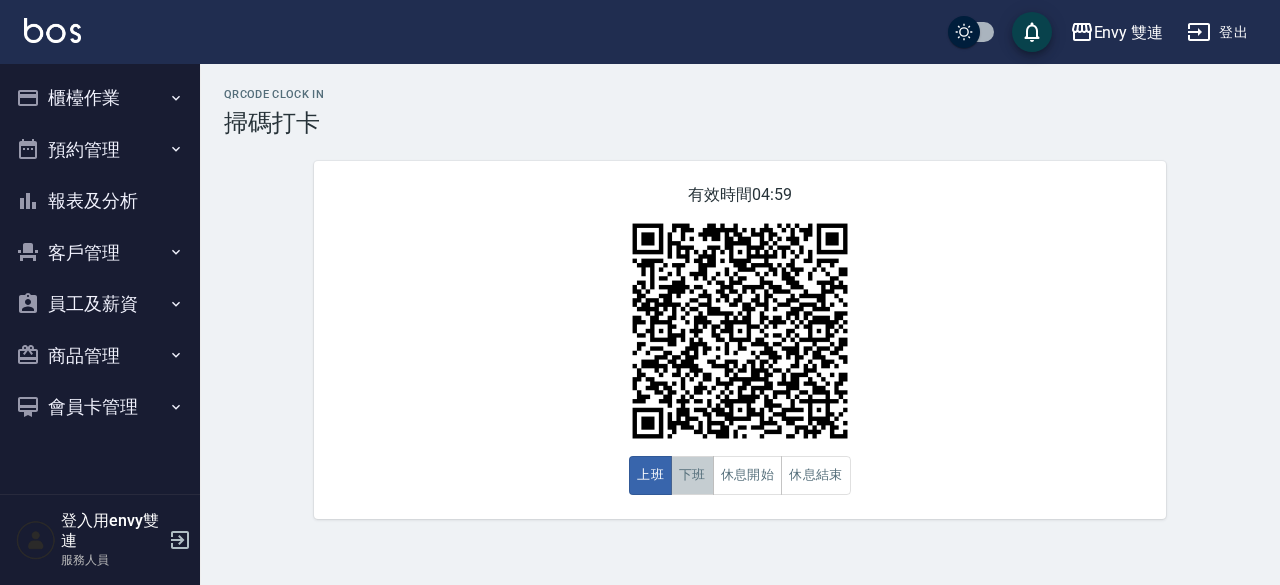 click on "下班" at bounding box center (692, 475) 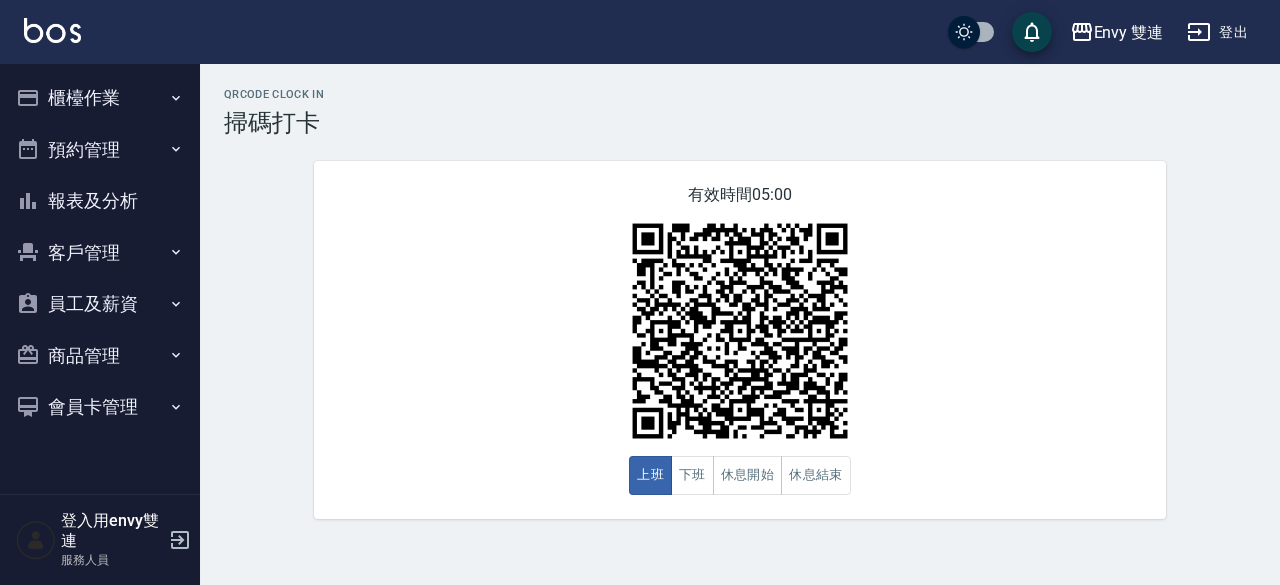 scroll, scrollTop: 0, scrollLeft: 0, axis: both 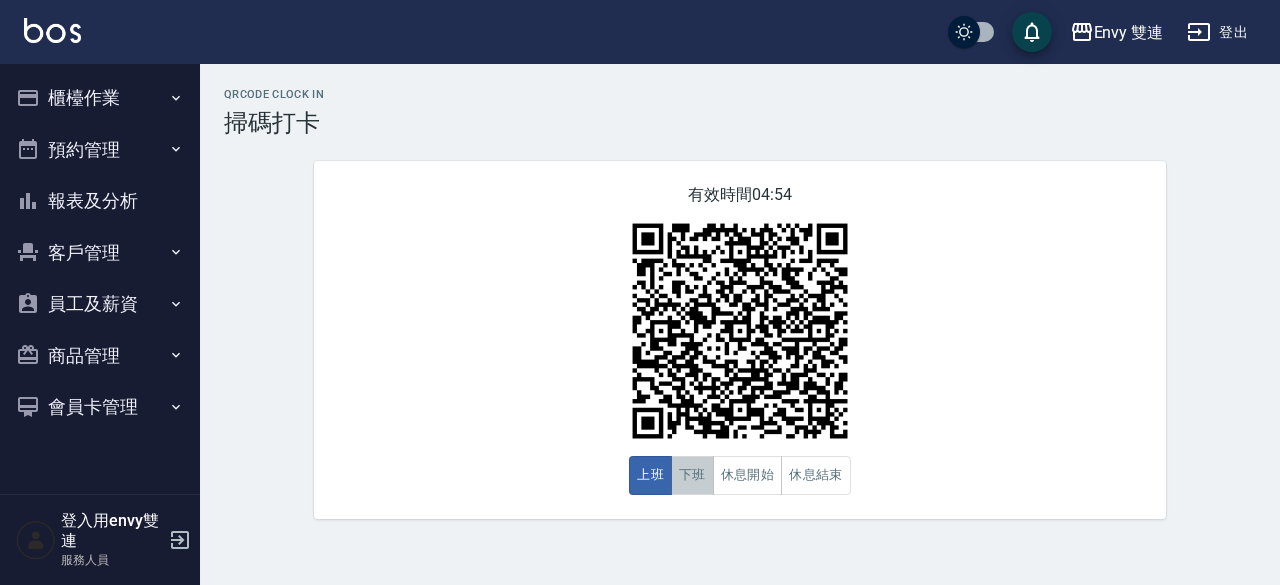click on "下班" at bounding box center [692, 475] 